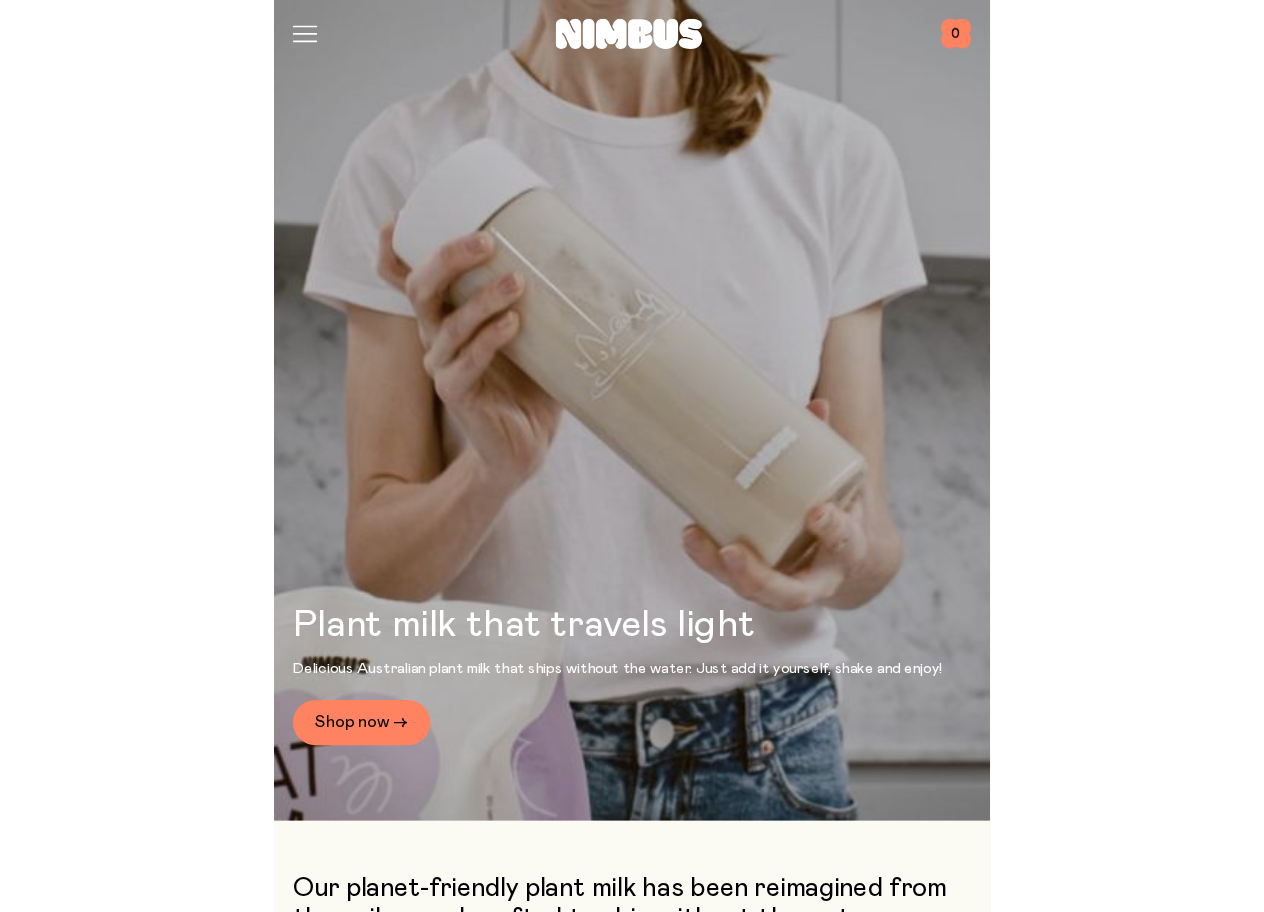 scroll, scrollTop: 0, scrollLeft: 0, axis: both 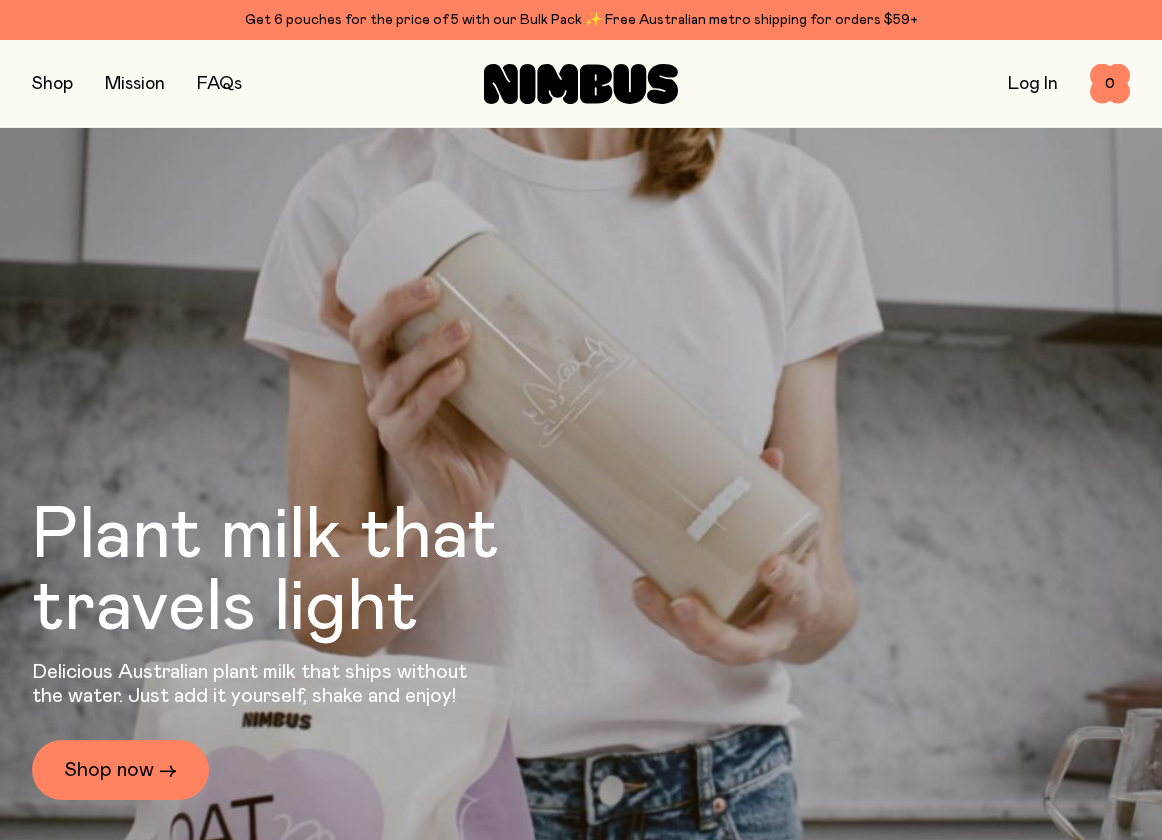 click on "Log In" at bounding box center (1033, 84) 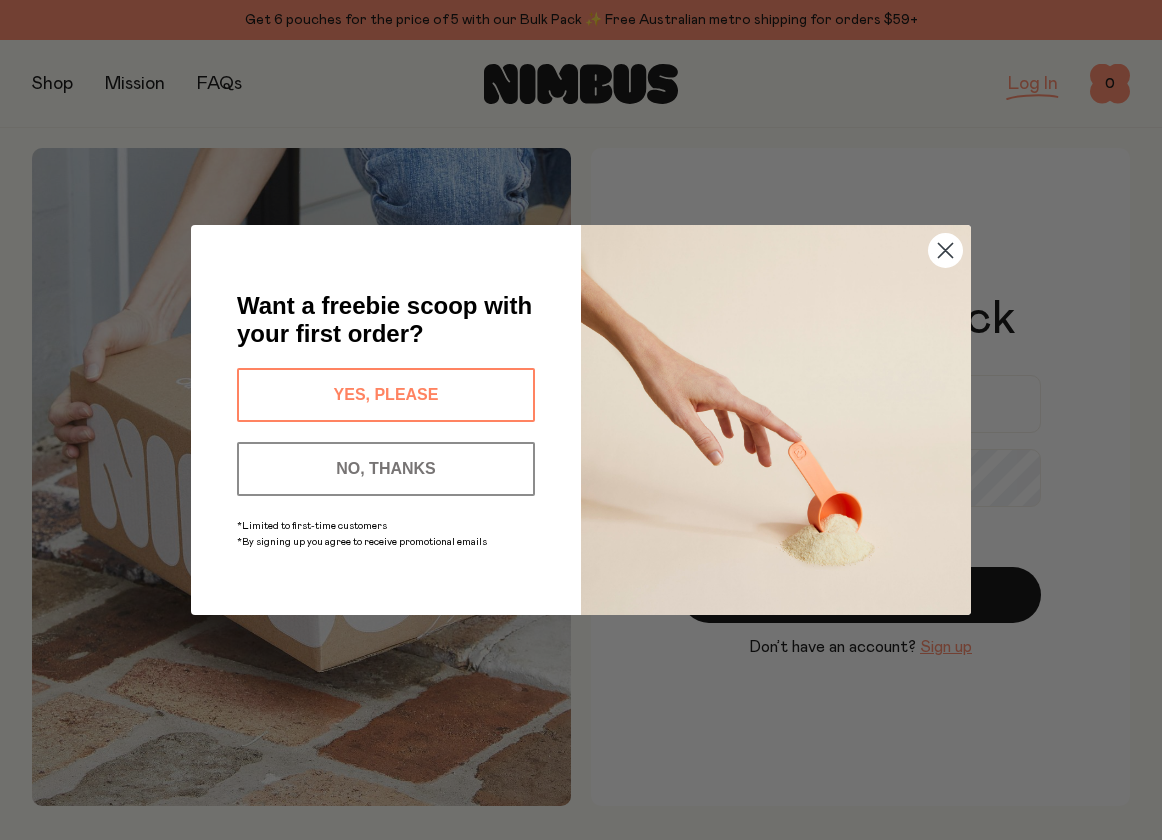 click on "Close dialog" 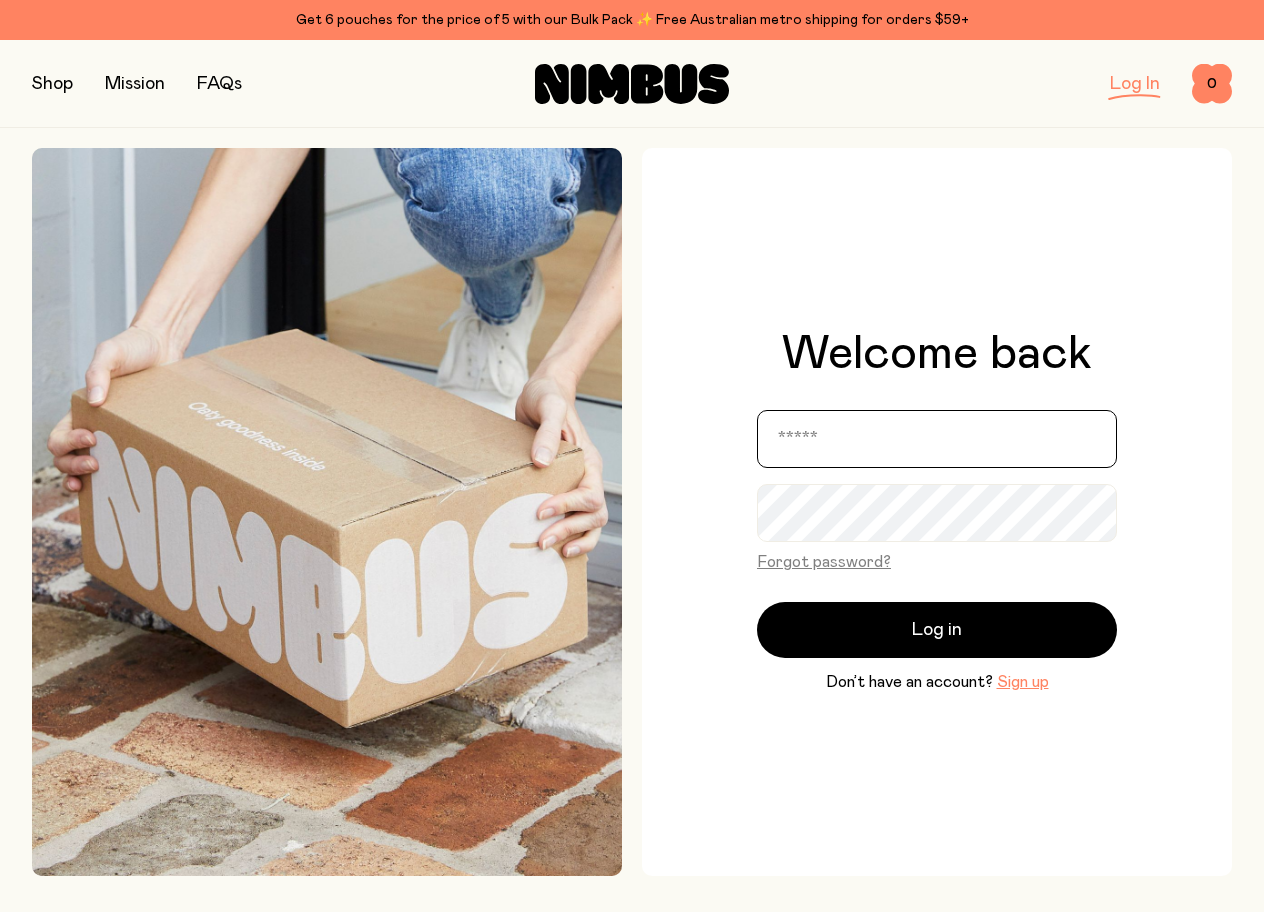 click at bounding box center [937, 439] 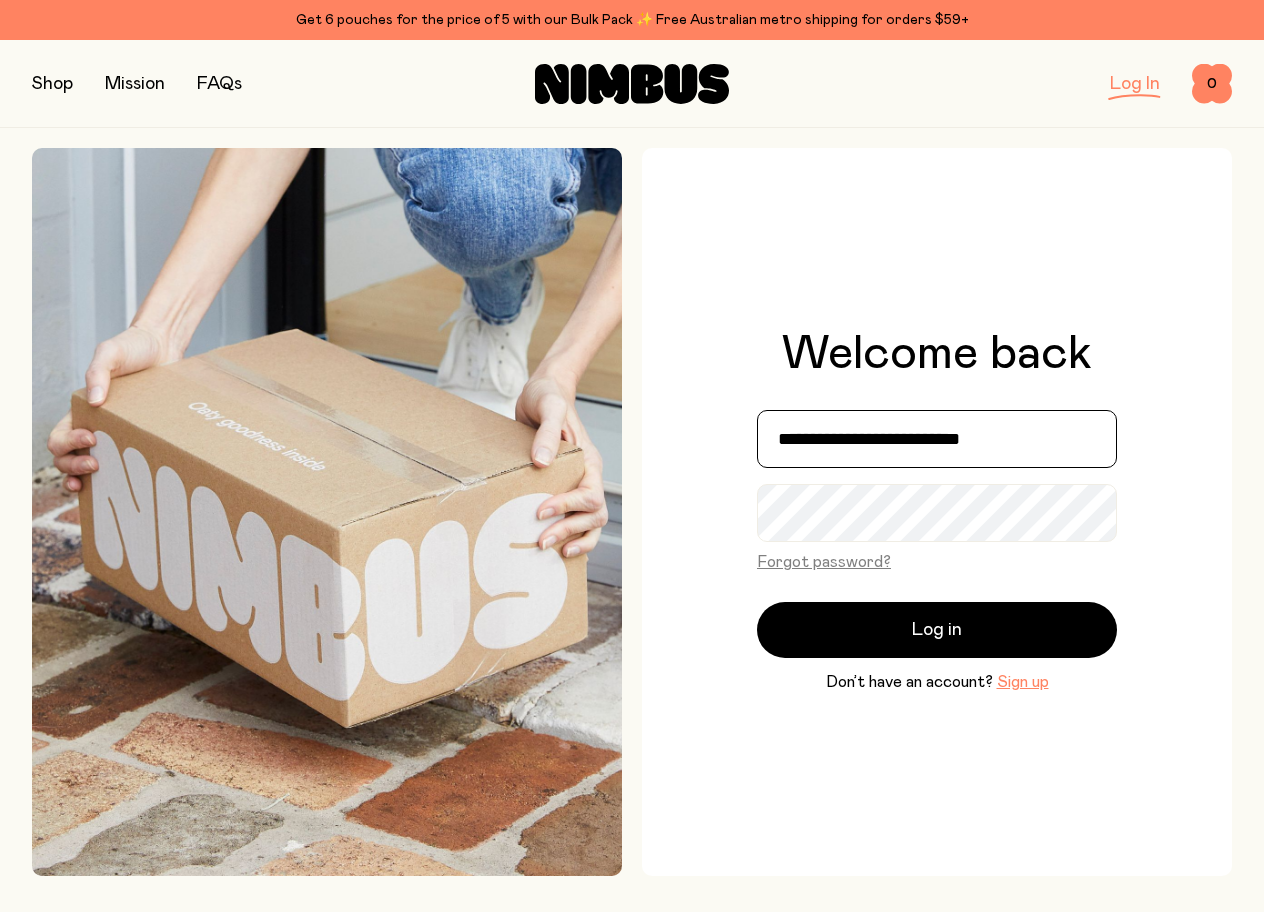 type on "**********" 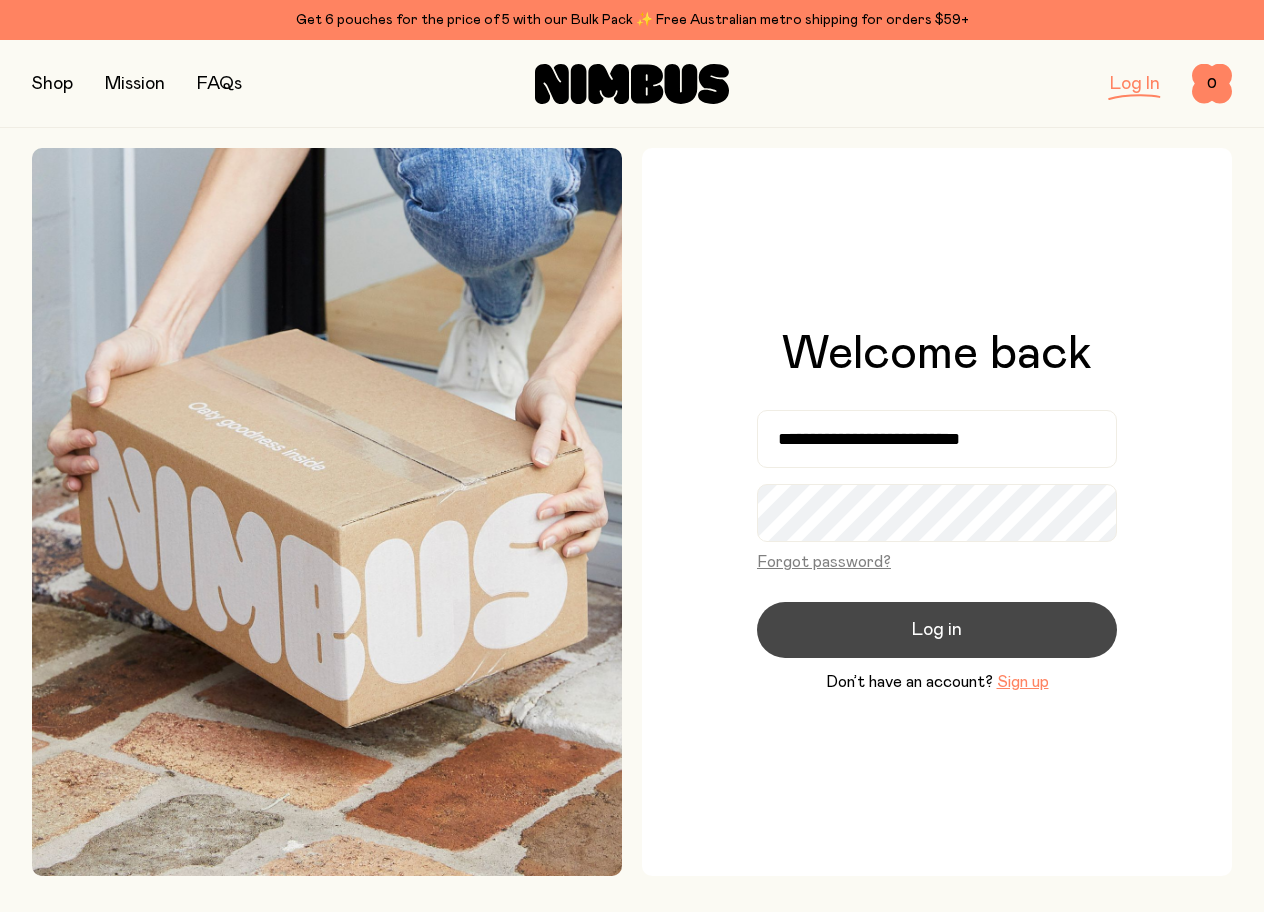 click on "Log in" at bounding box center [937, 630] 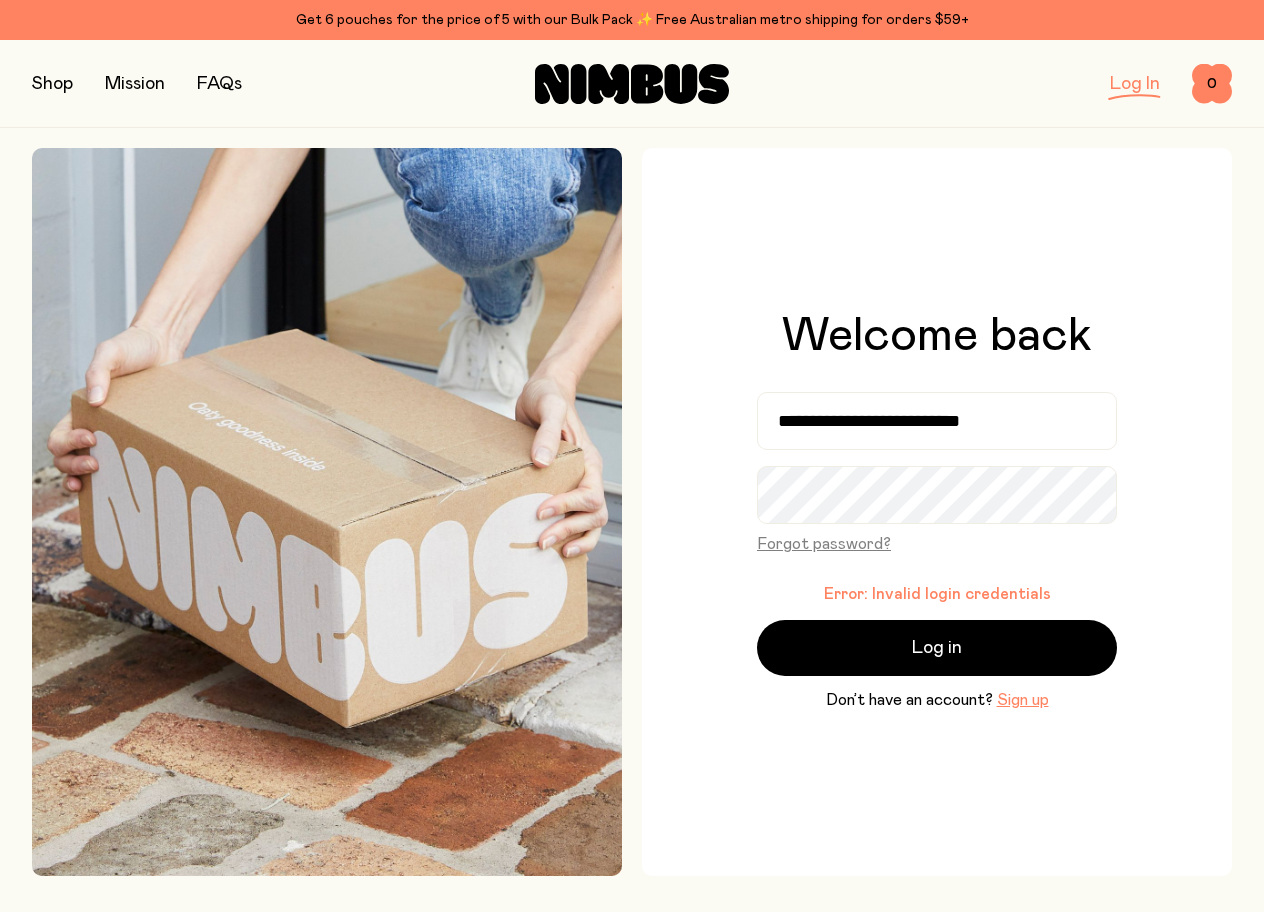click on "Error: Invalid login credentials" 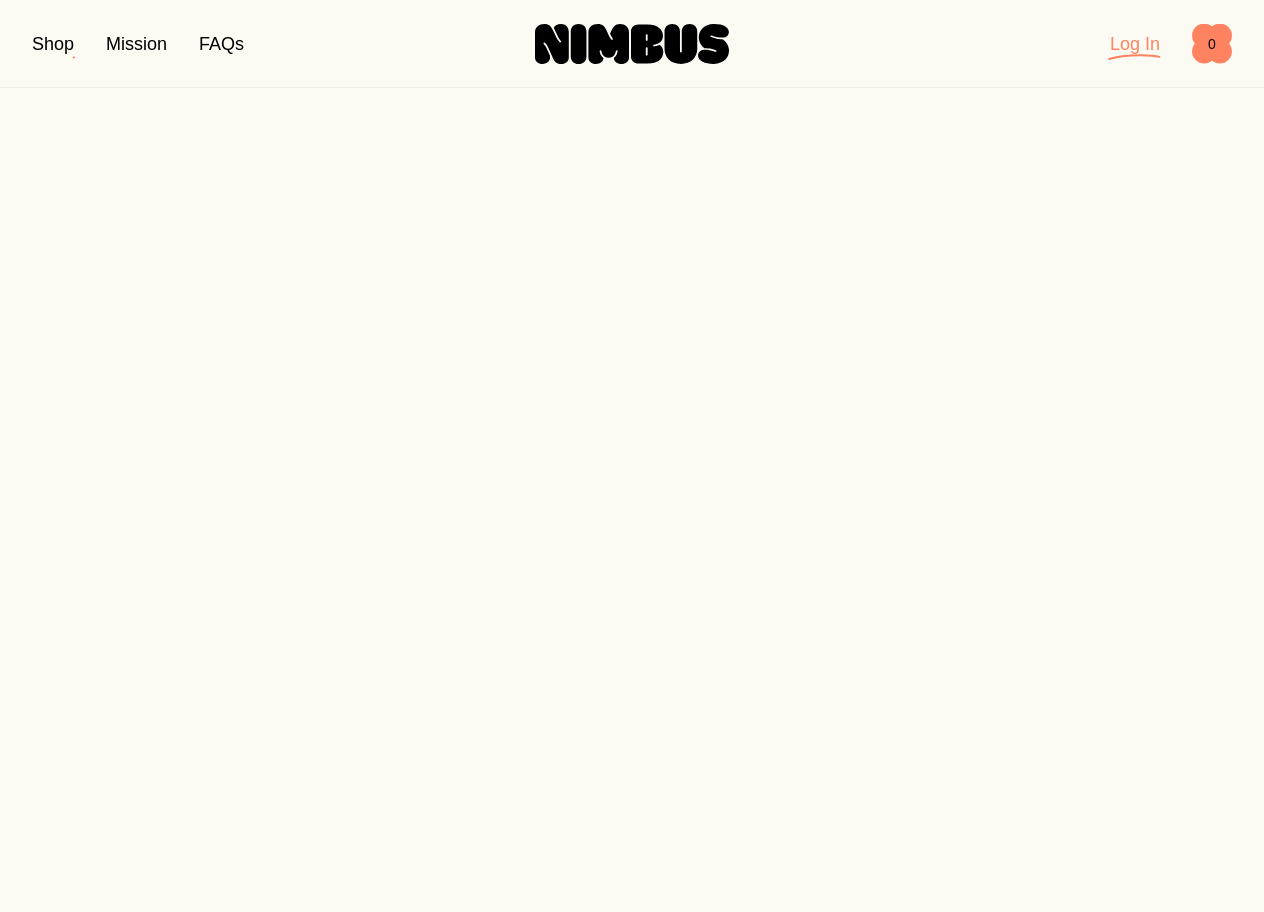 scroll, scrollTop: 0, scrollLeft: 0, axis: both 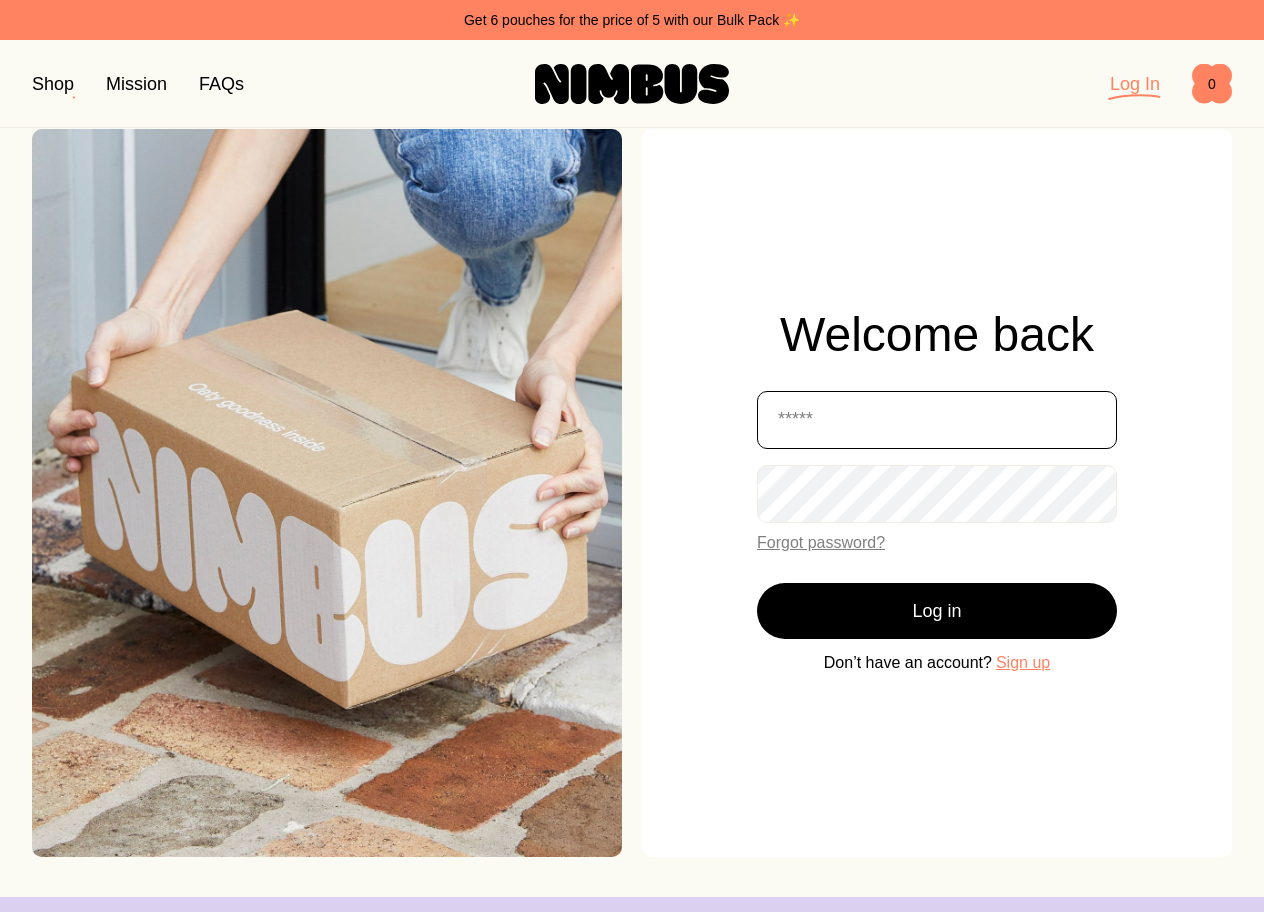click at bounding box center [937, 420] 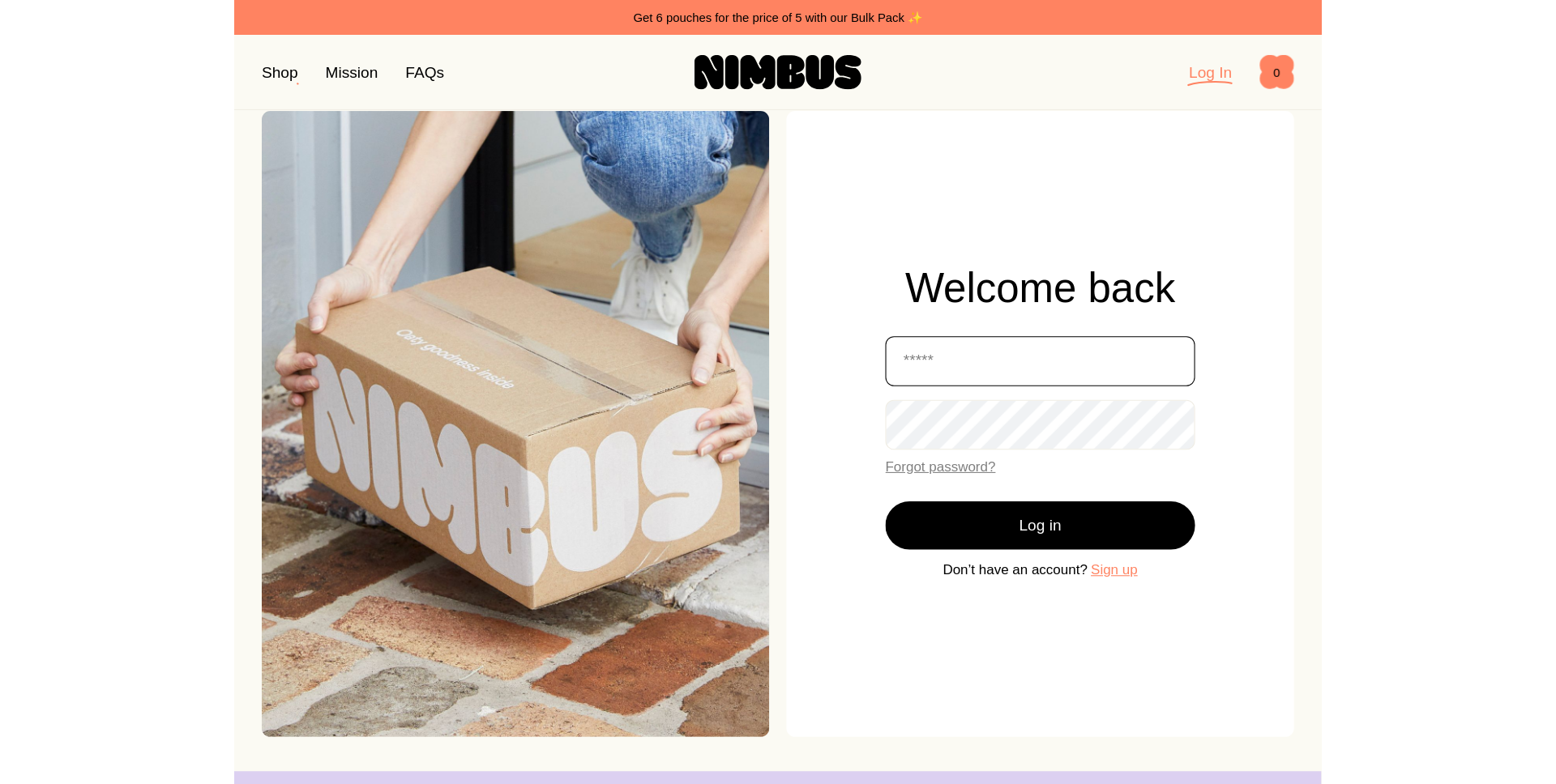 scroll, scrollTop: 19, scrollLeft: 0, axis: vertical 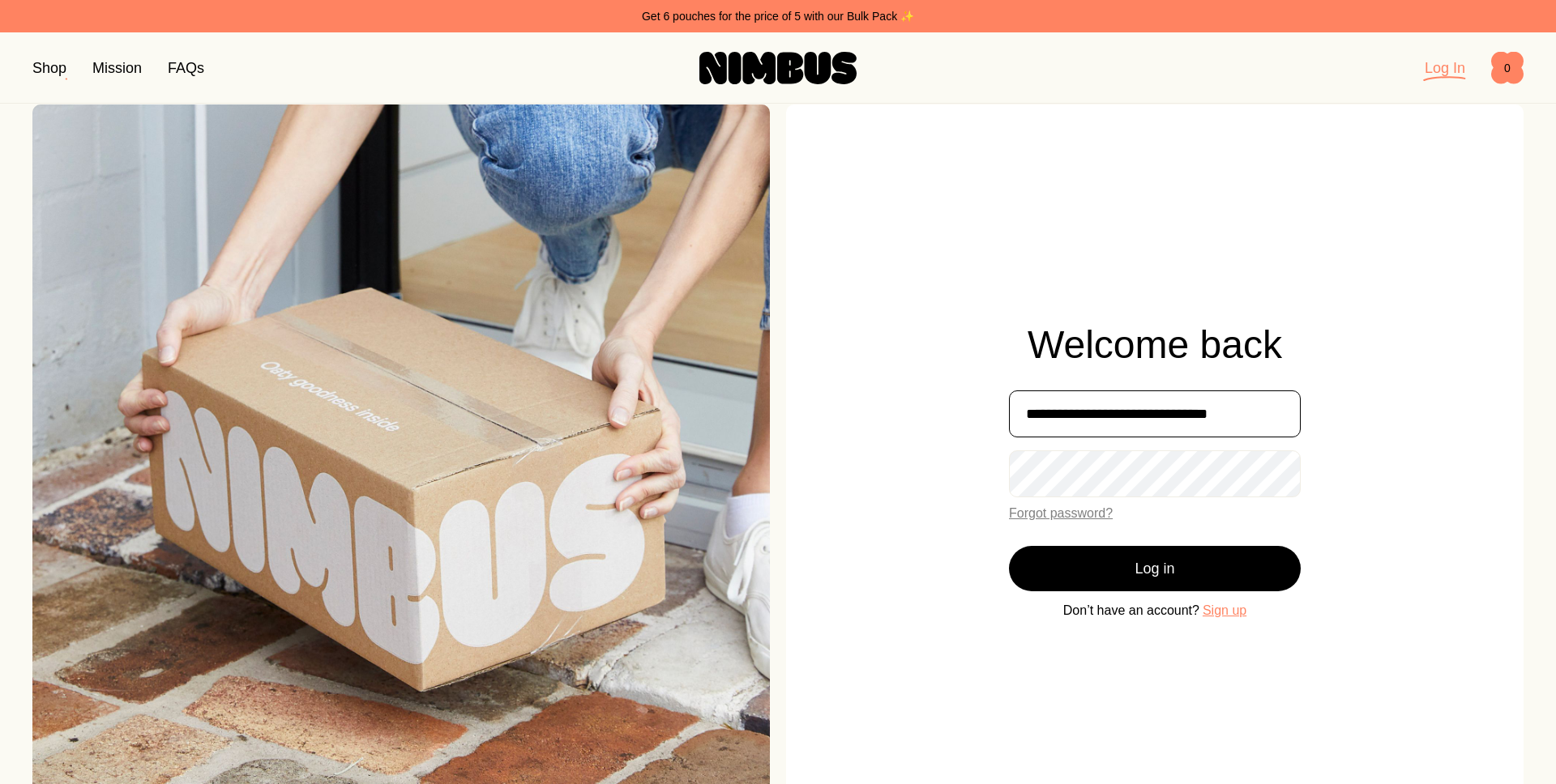 type on "**********" 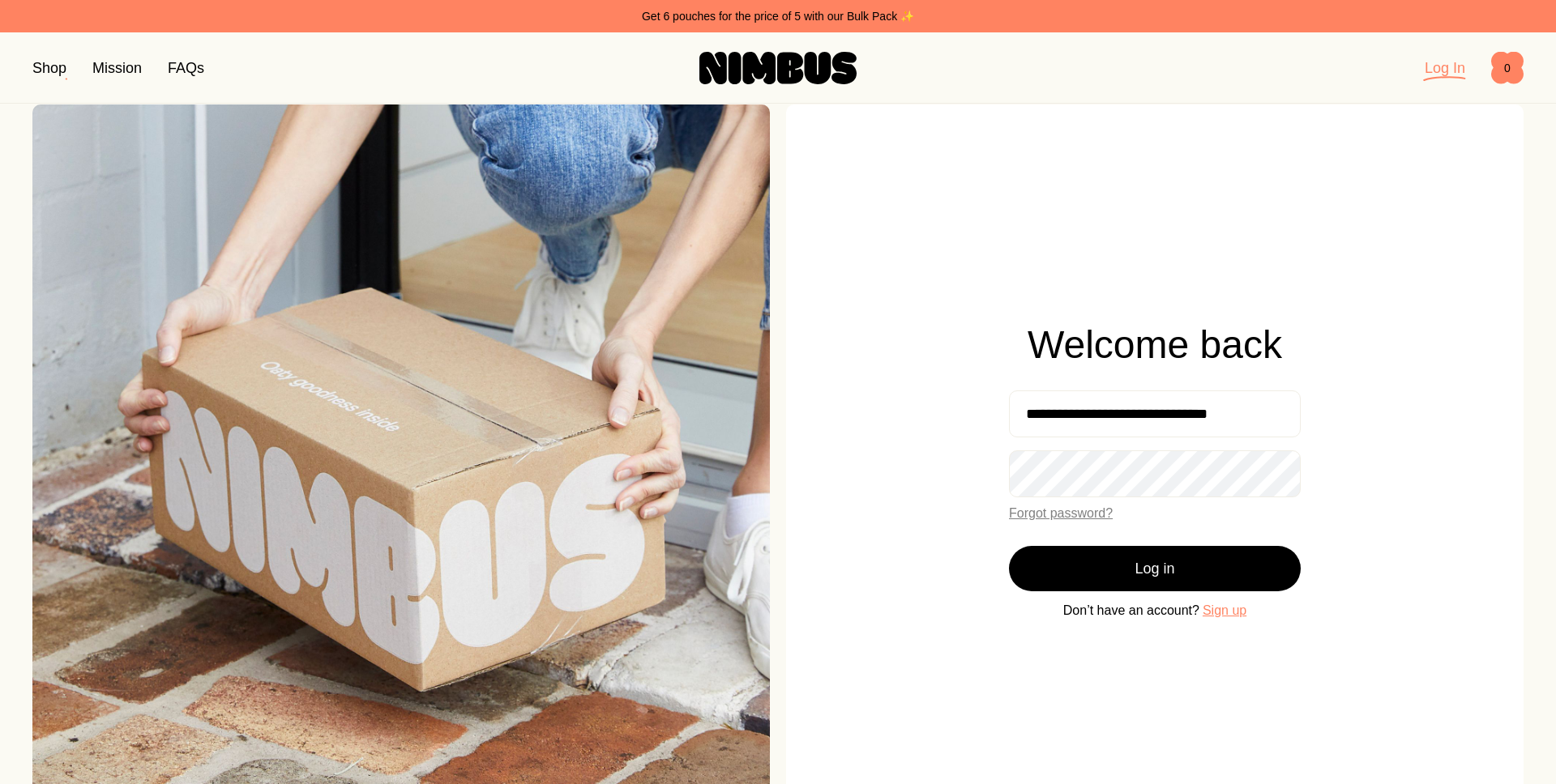 click on "**********" at bounding box center [1155, 473] 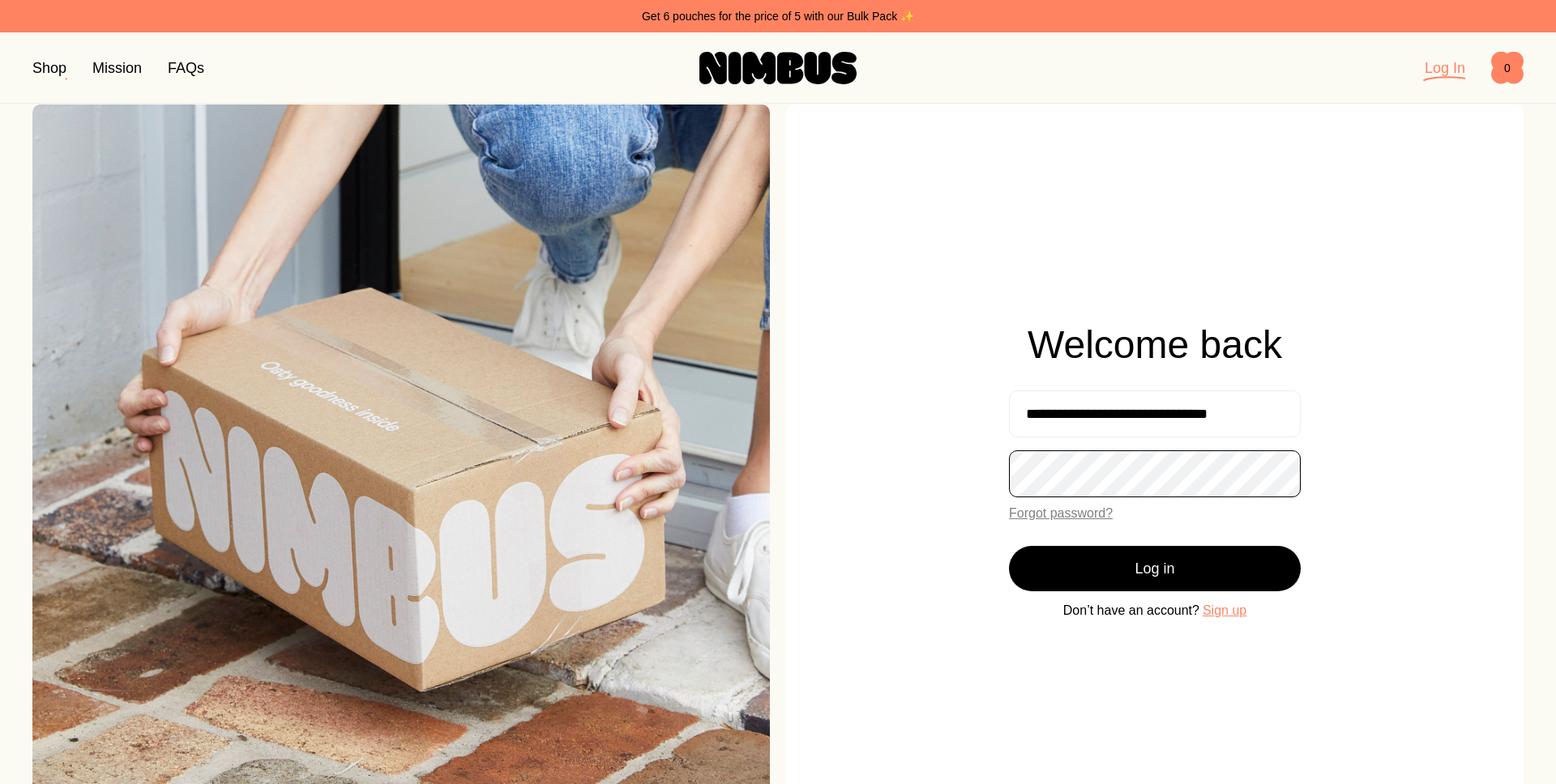 click on "Log in" at bounding box center (1155, 569) 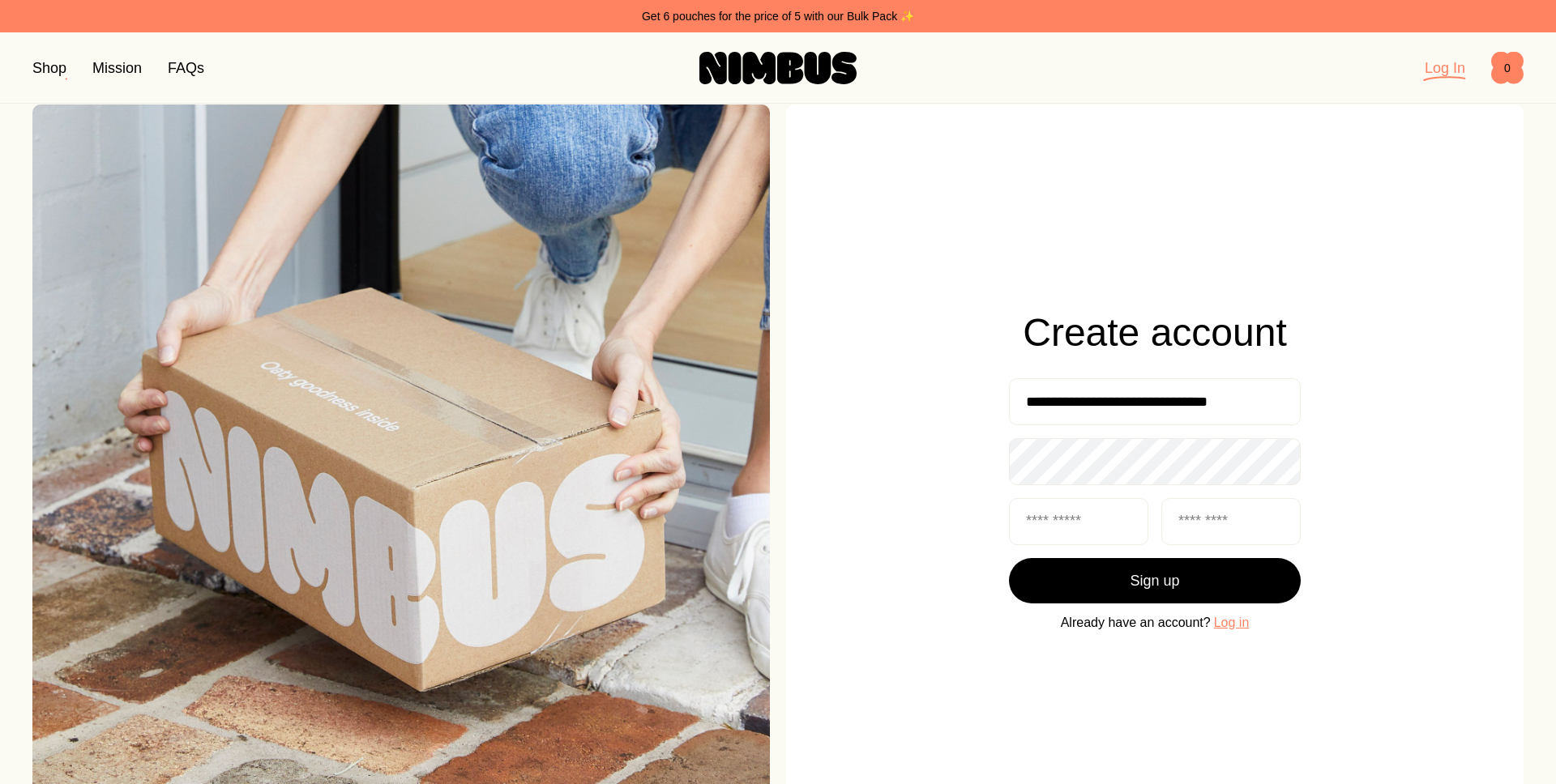 click on "**********" at bounding box center [1155, 473] 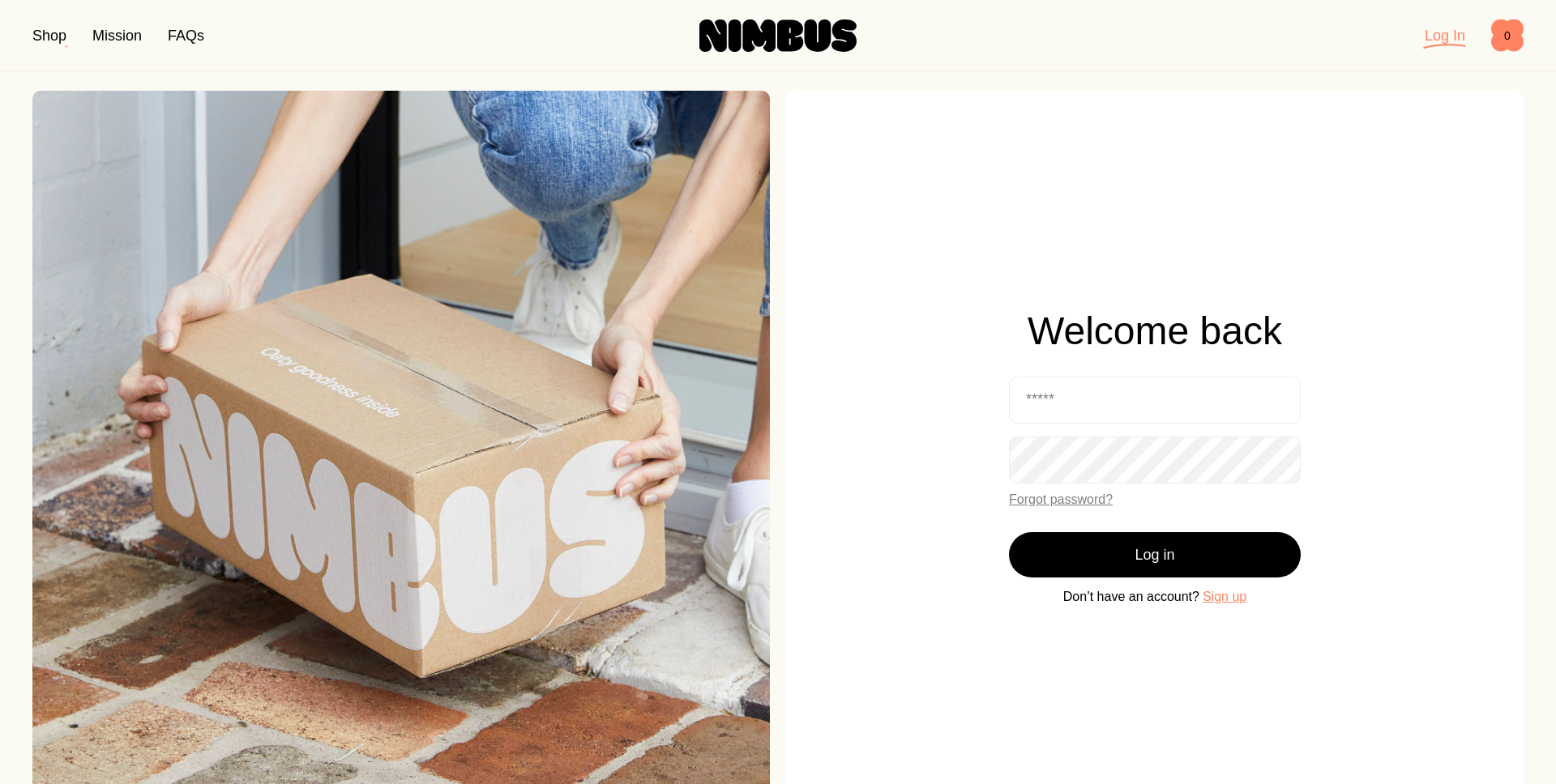 scroll, scrollTop: 15, scrollLeft: 0, axis: vertical 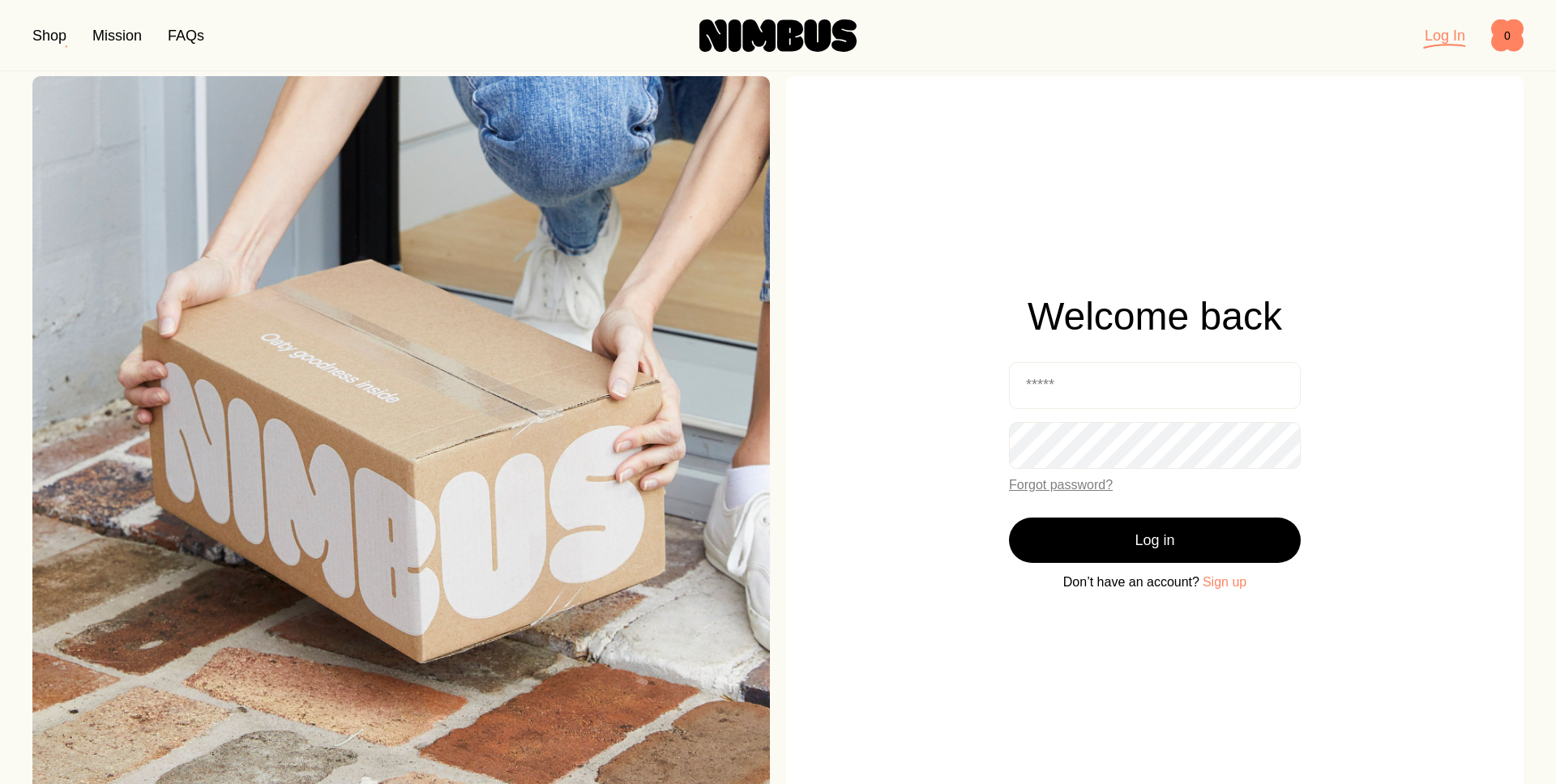 click on "Sign up" at bounding box center (1225, 582) 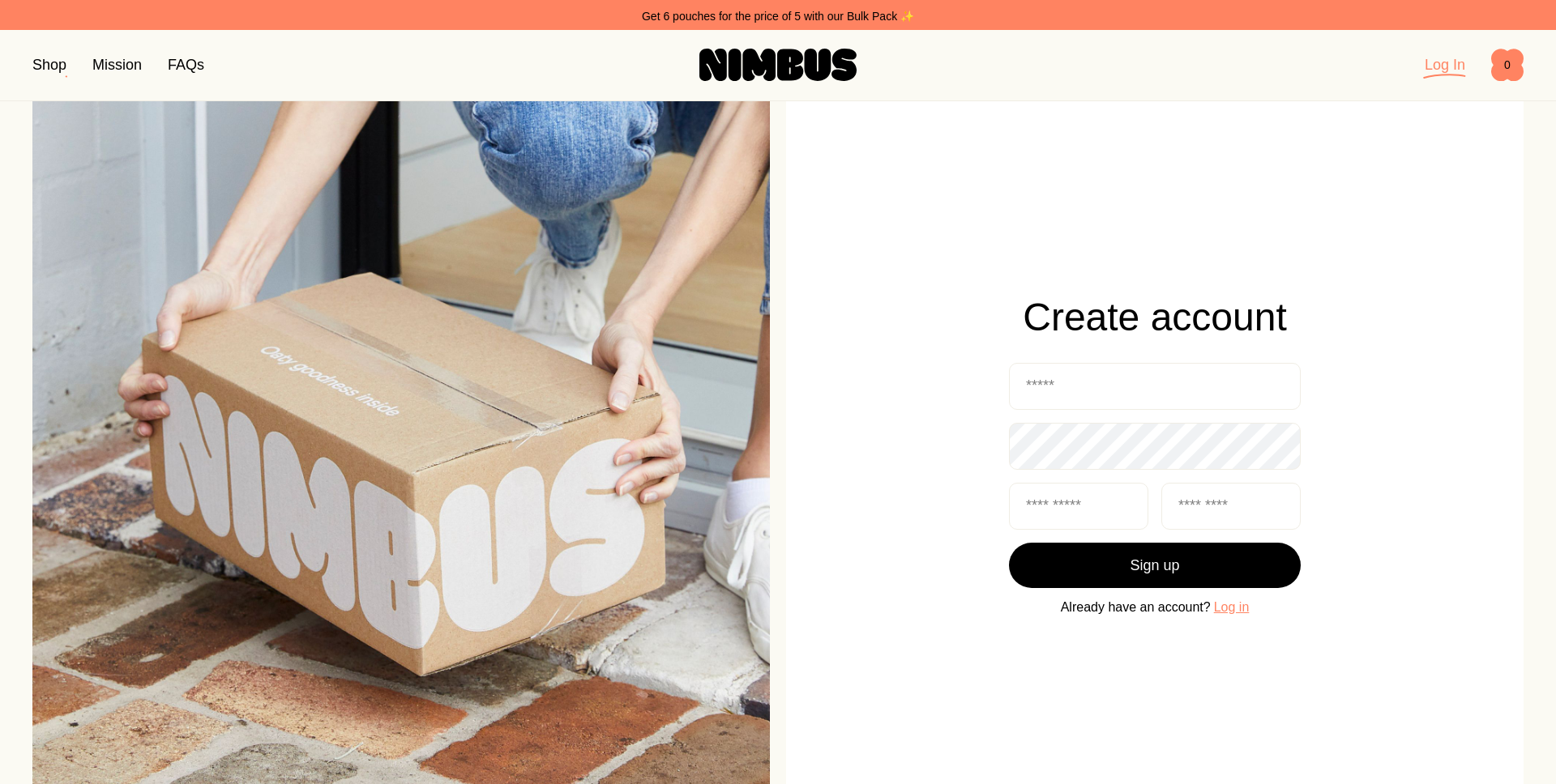scroll, scrollTop: 32, scrollLeft: 0, axis: vertical 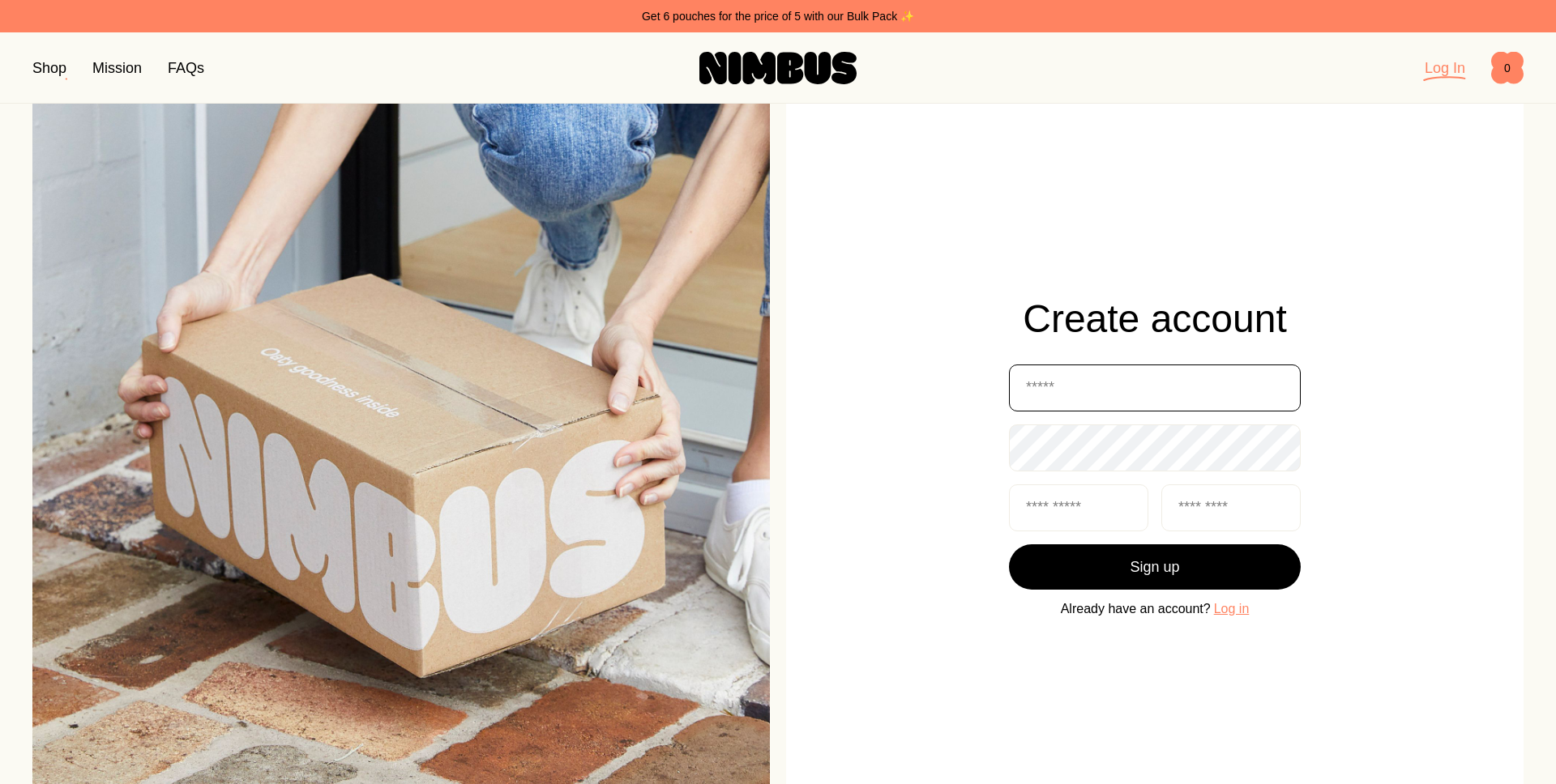 click at bounding box center [1155, 388] 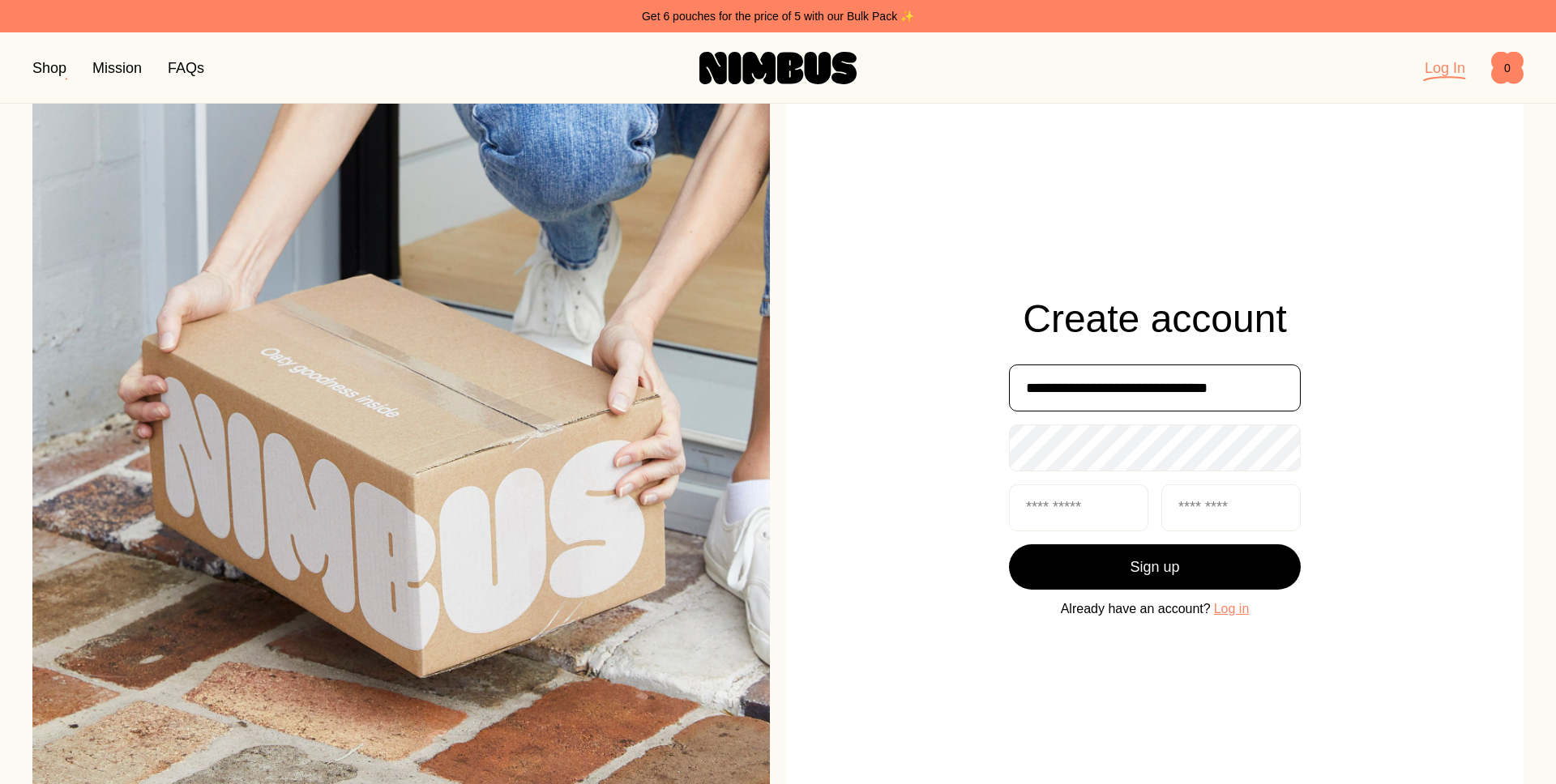 type on "**********" 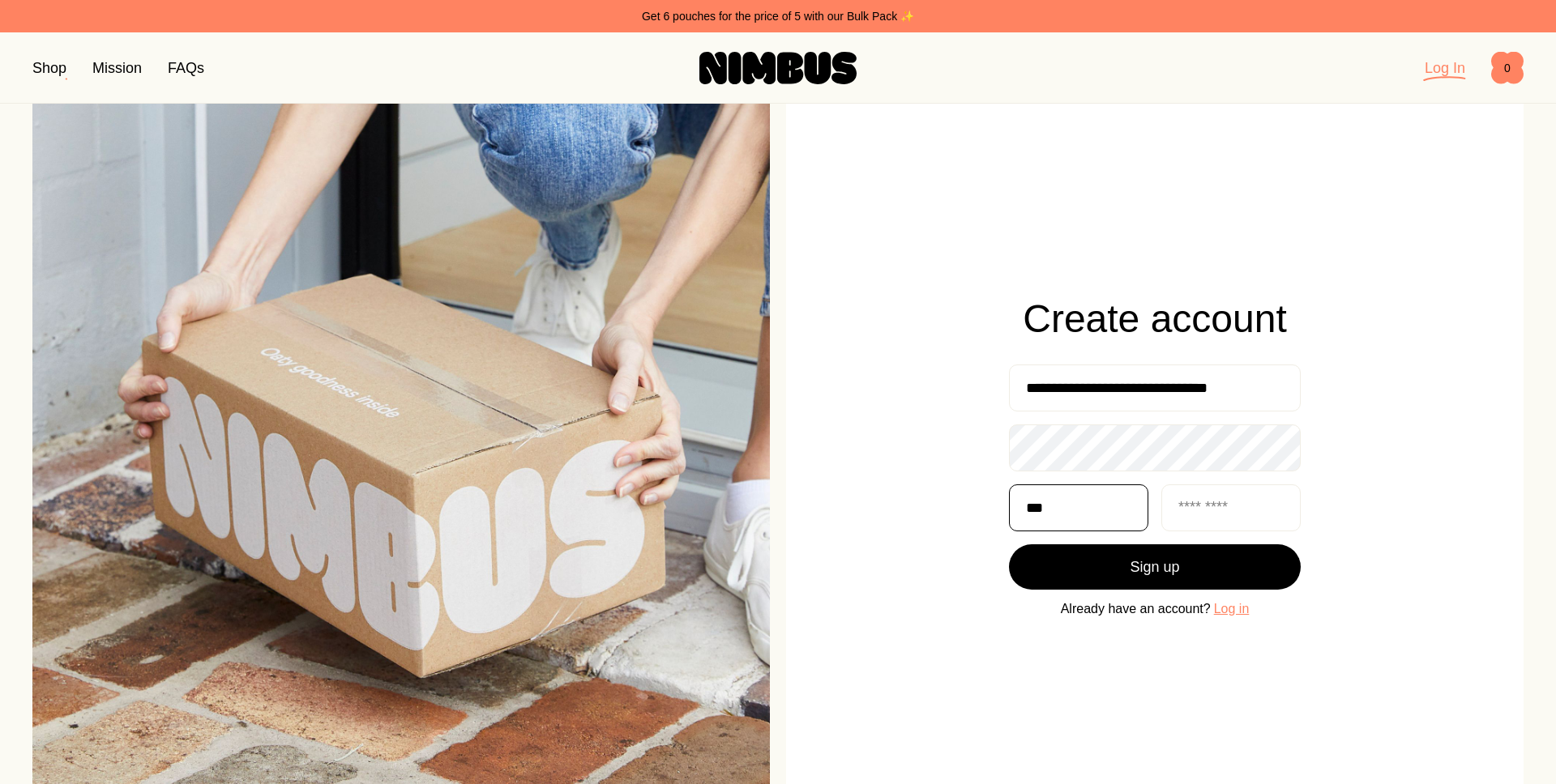 type on "***" 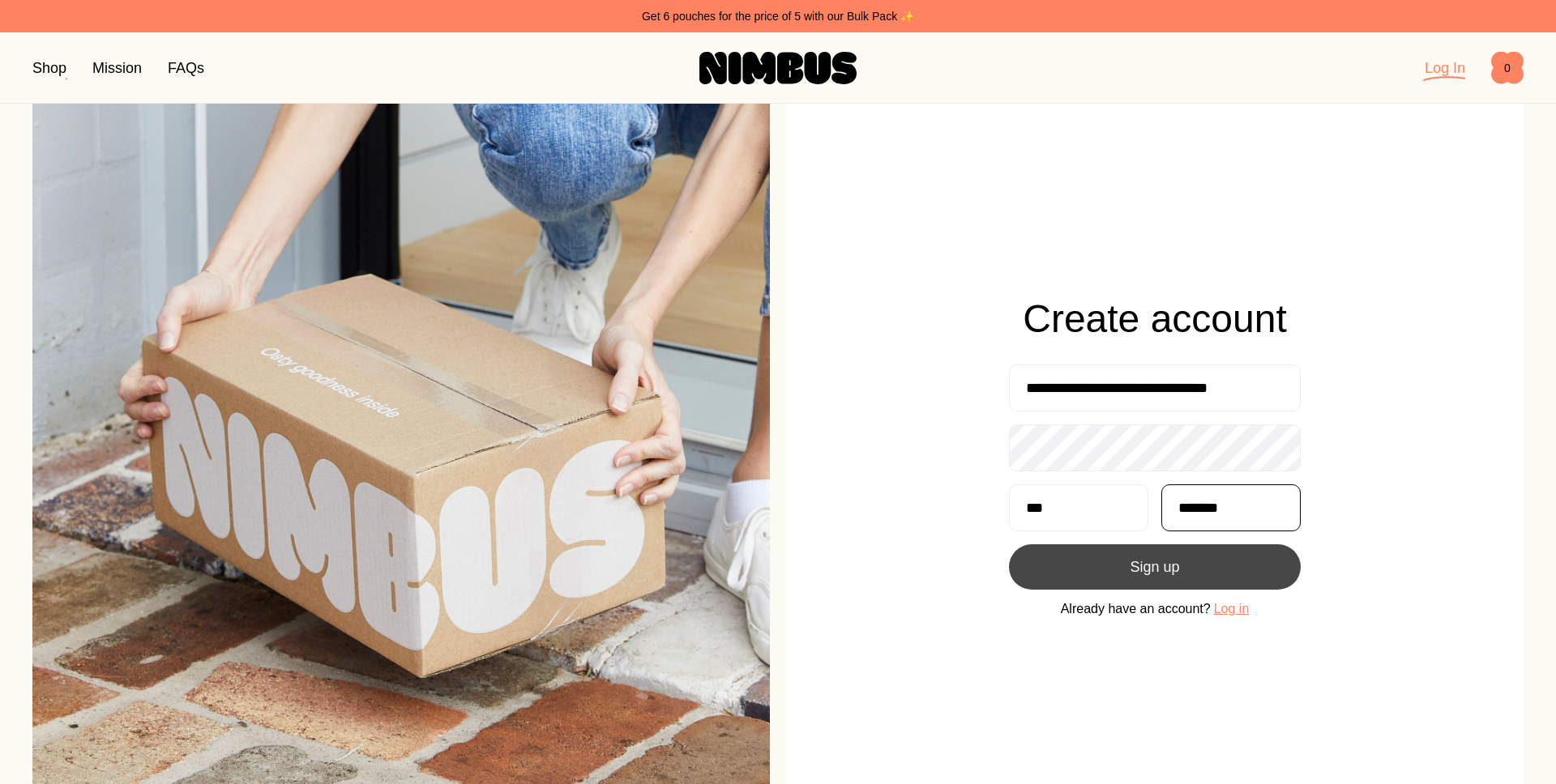 type on "*******" 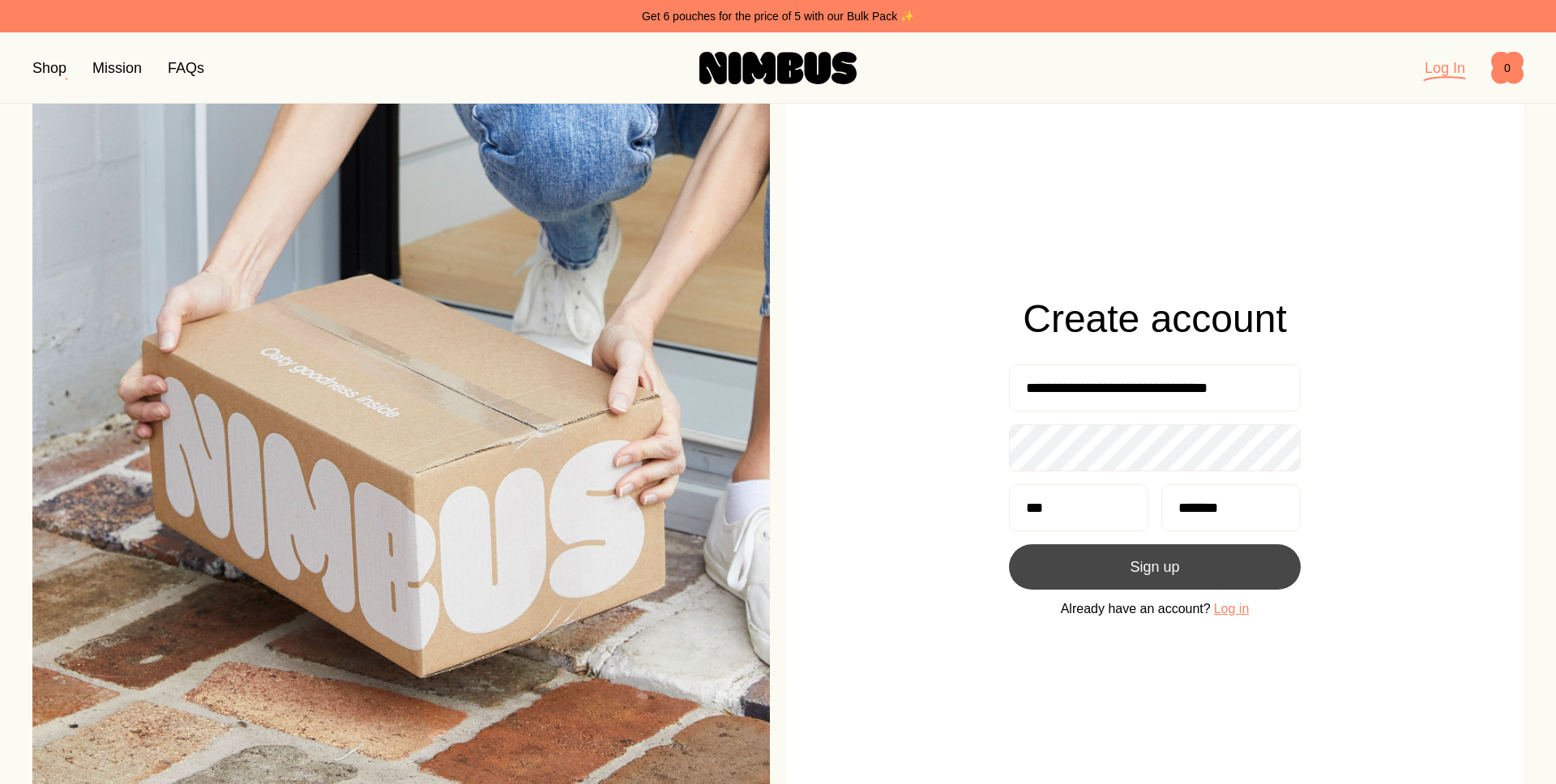 click on "Sign up" at bounding box center [1155, 567] 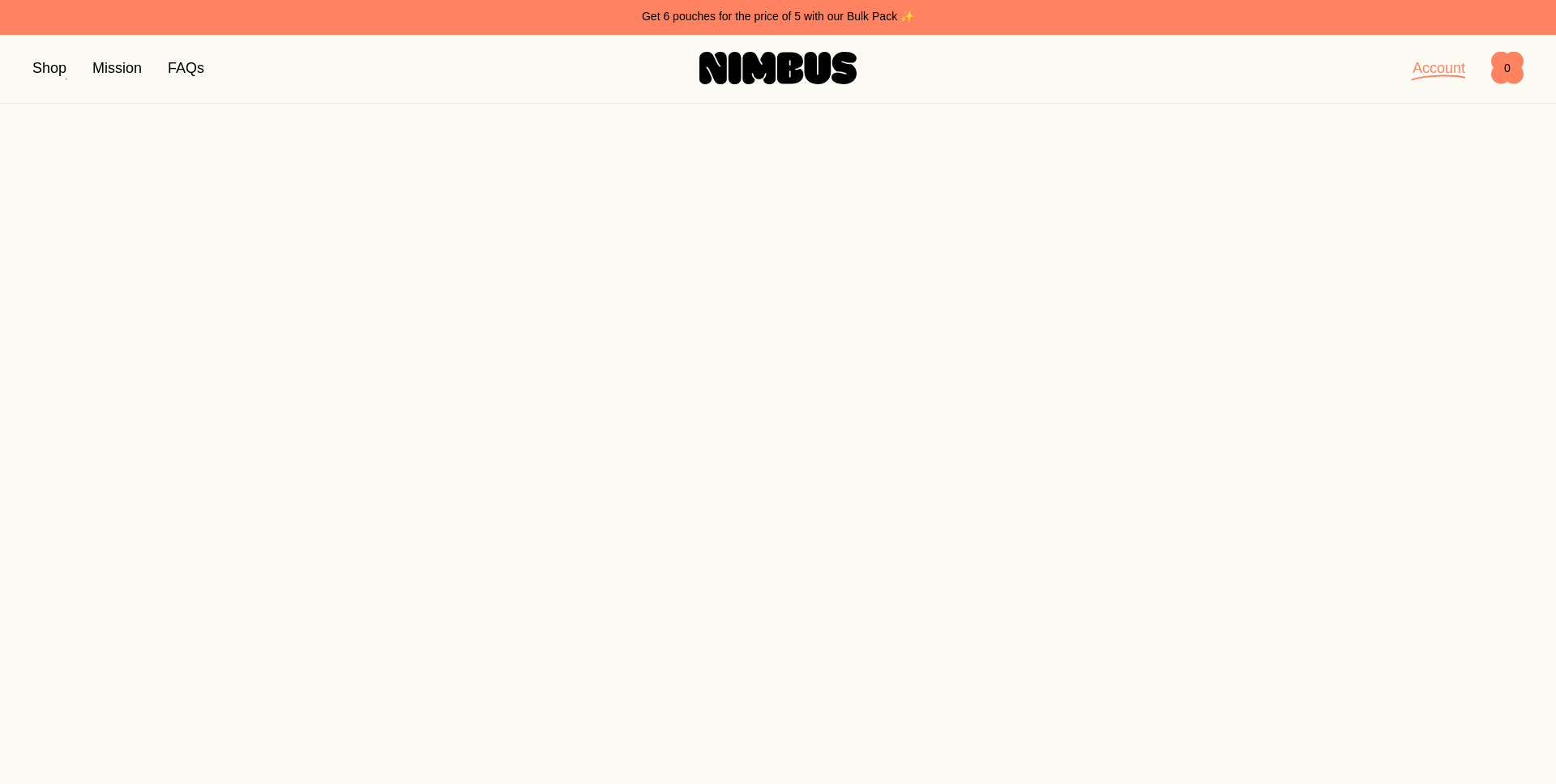 scroll, scrollTop: 0, scrollLeft: 0, axis: both 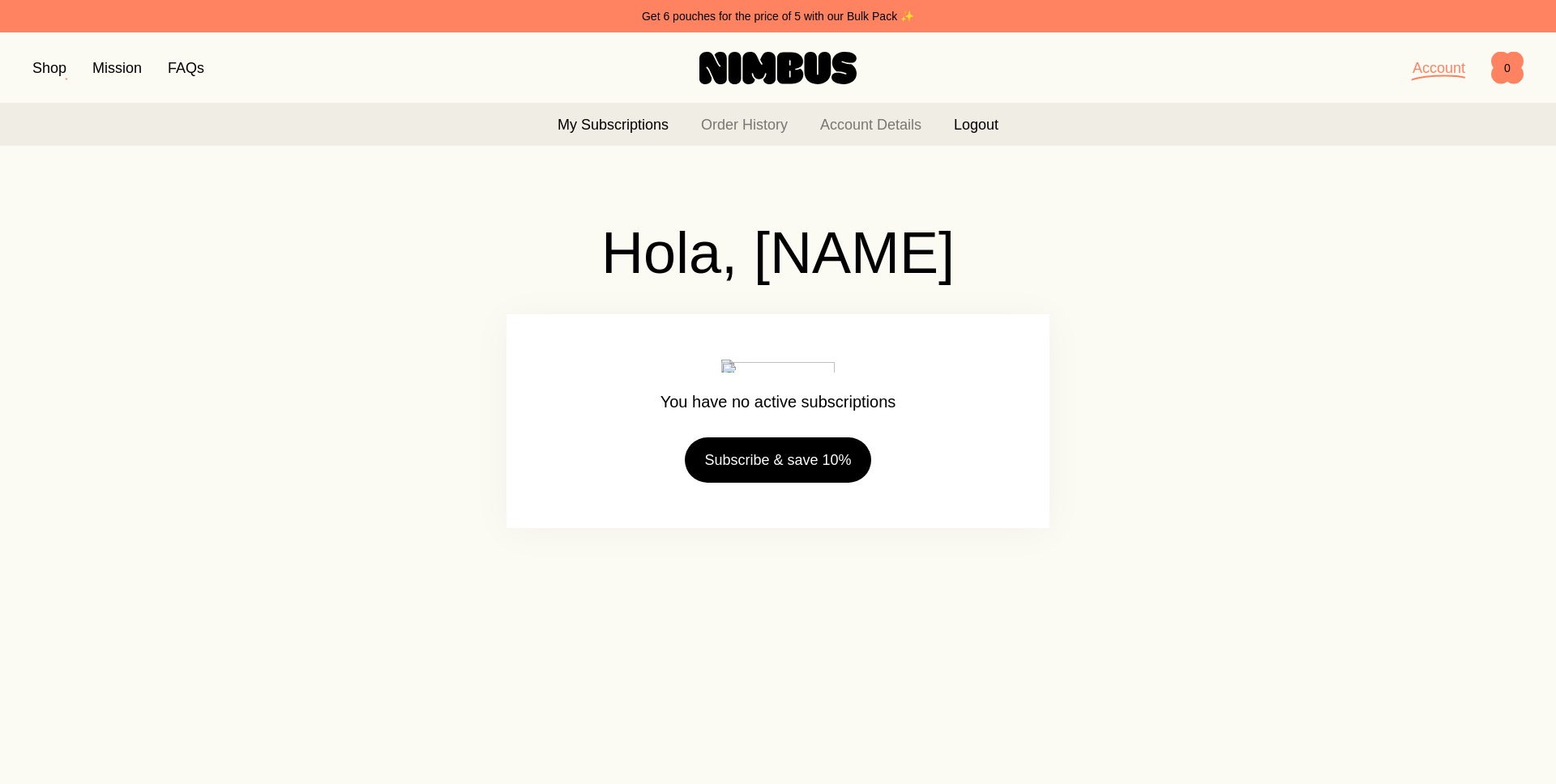 click on "Logout" 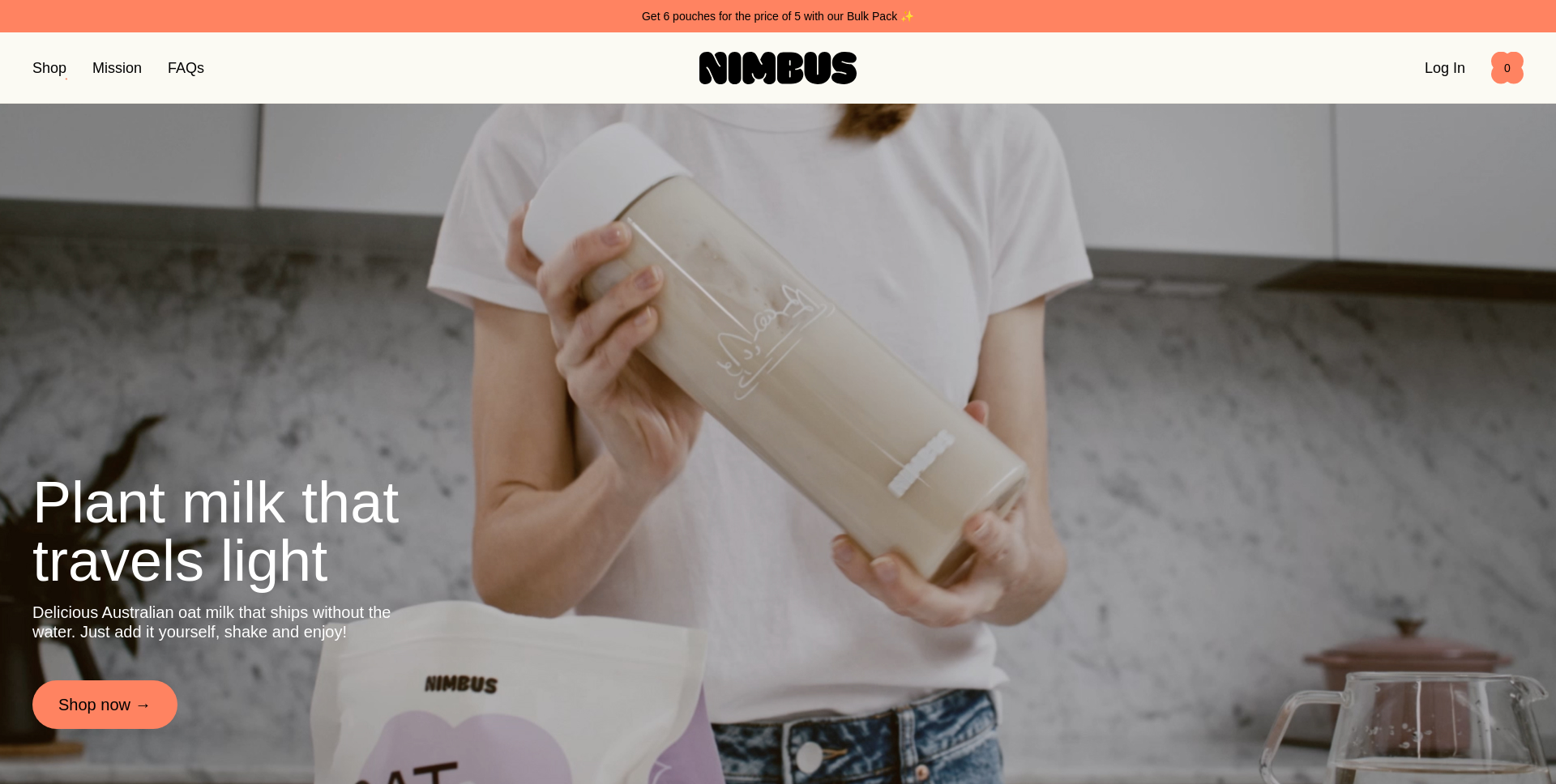 click on "Log In 0 0" at bounding box center [1275, 68] 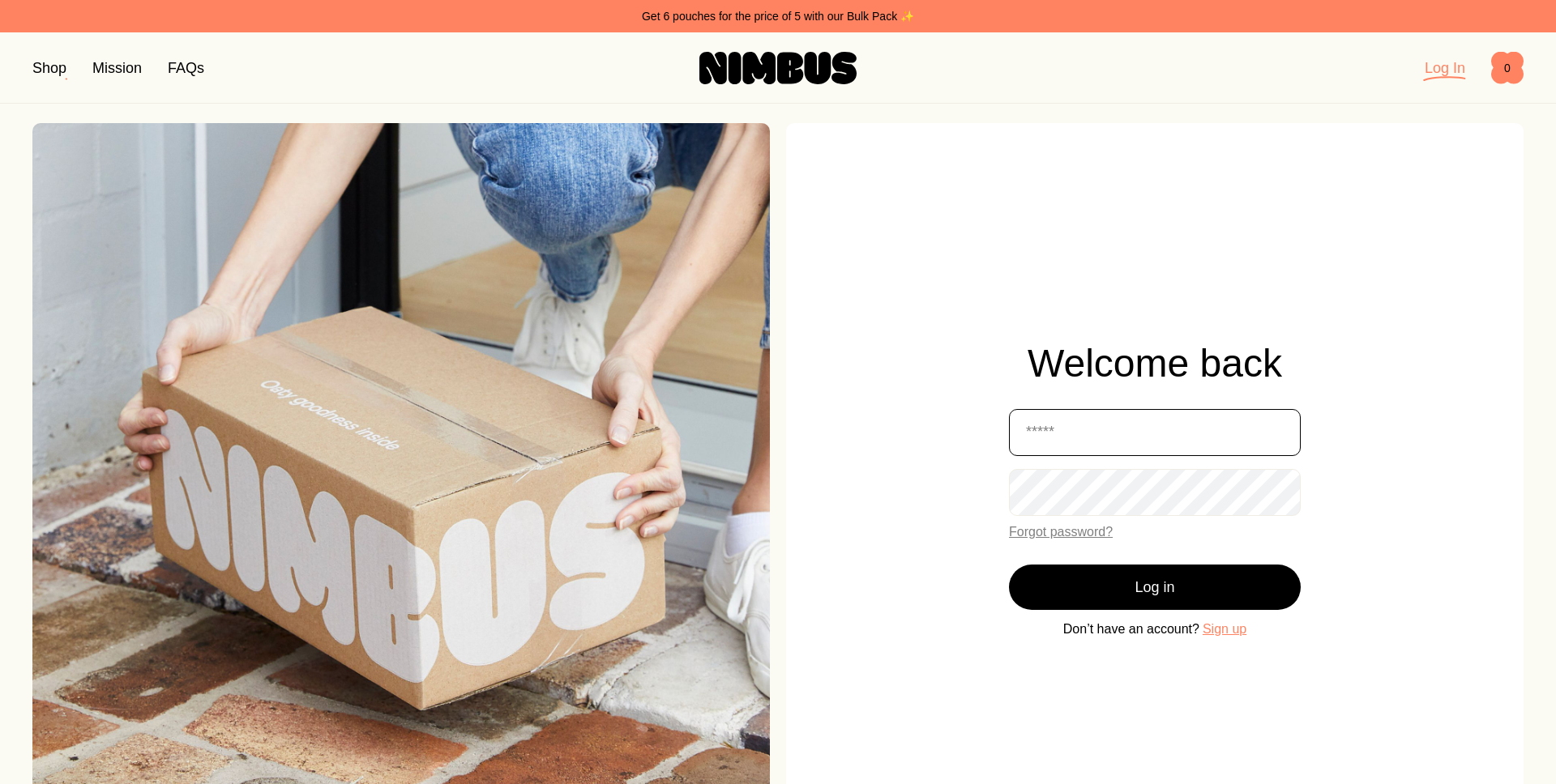 click at bounding box center (1155, 432) 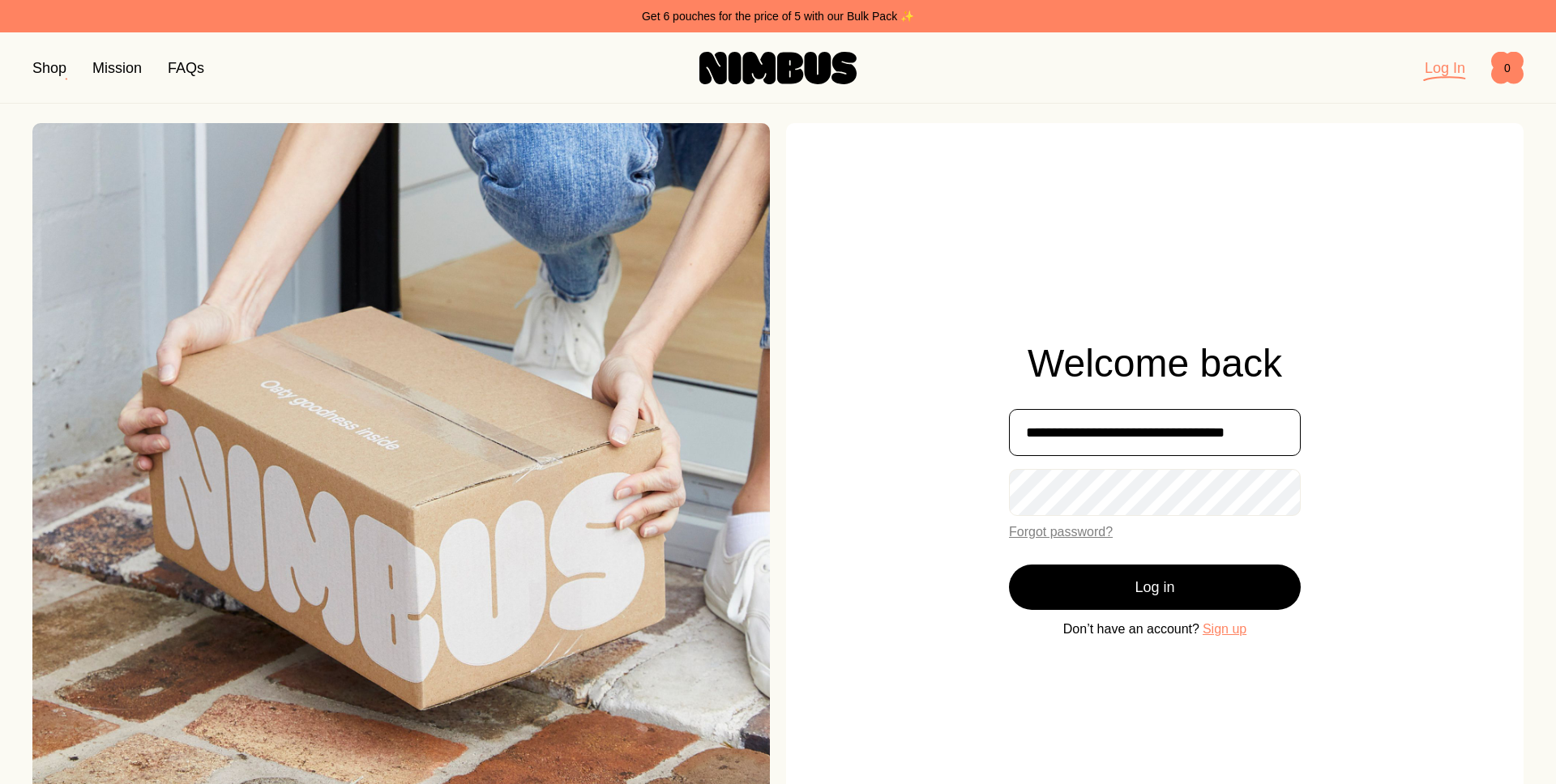 scroll, scrollTop: 0, scrollLeft: 7, axis: horizontal 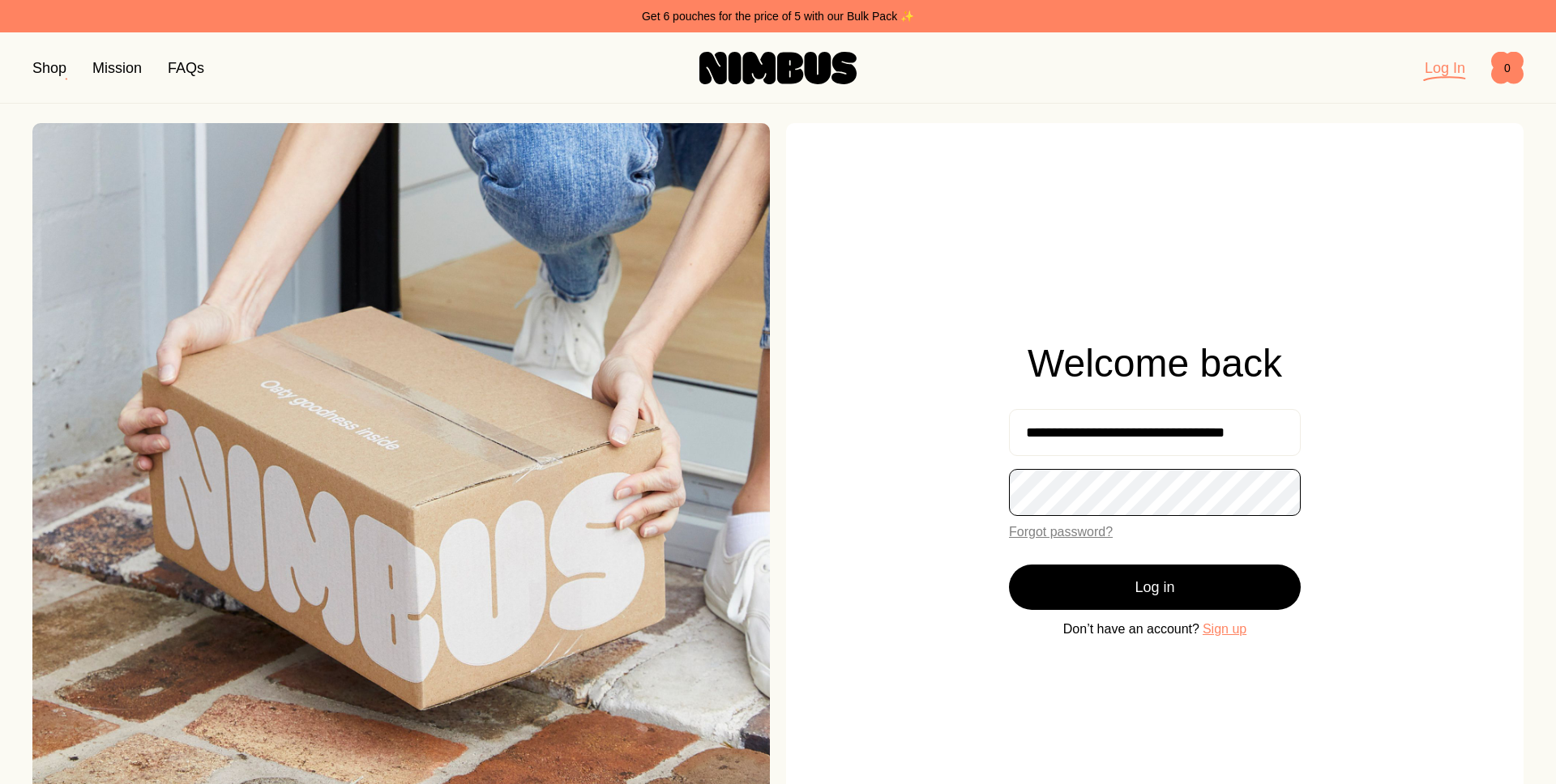 click on "Log in" at bounding box center [1155, 587] 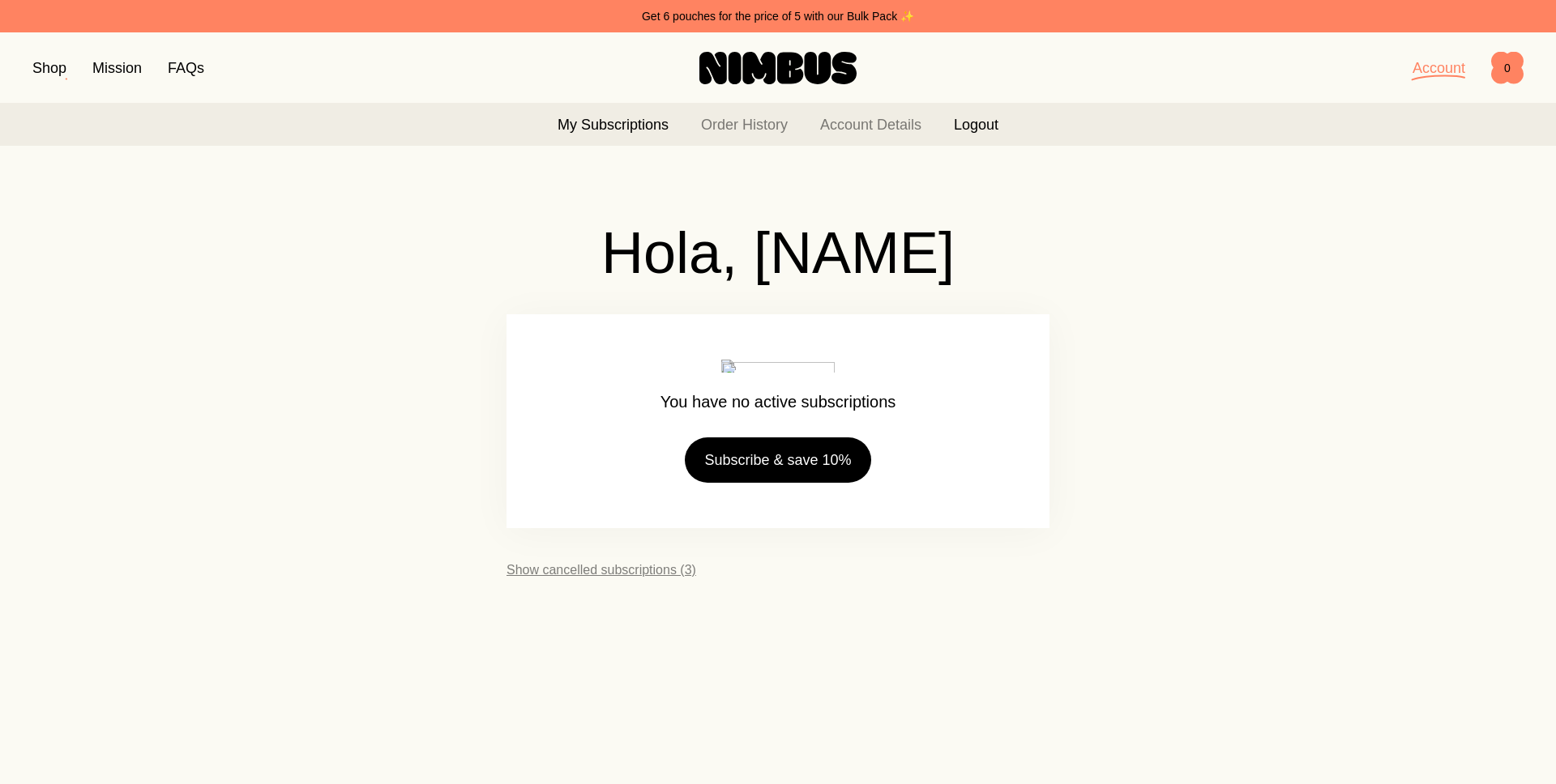 click on "Logout" 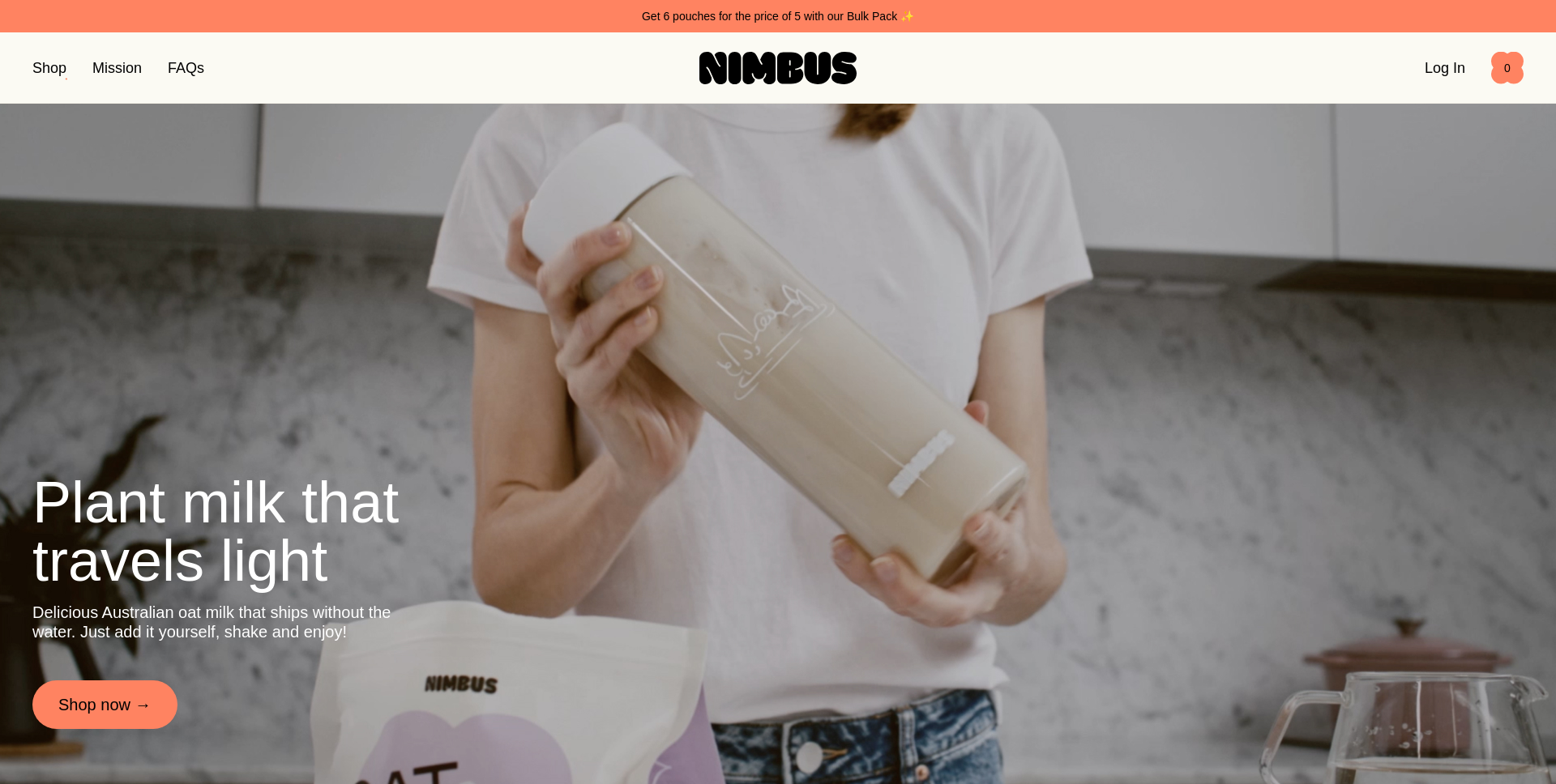 click on "Log In" at bounding box center [1445, 68] 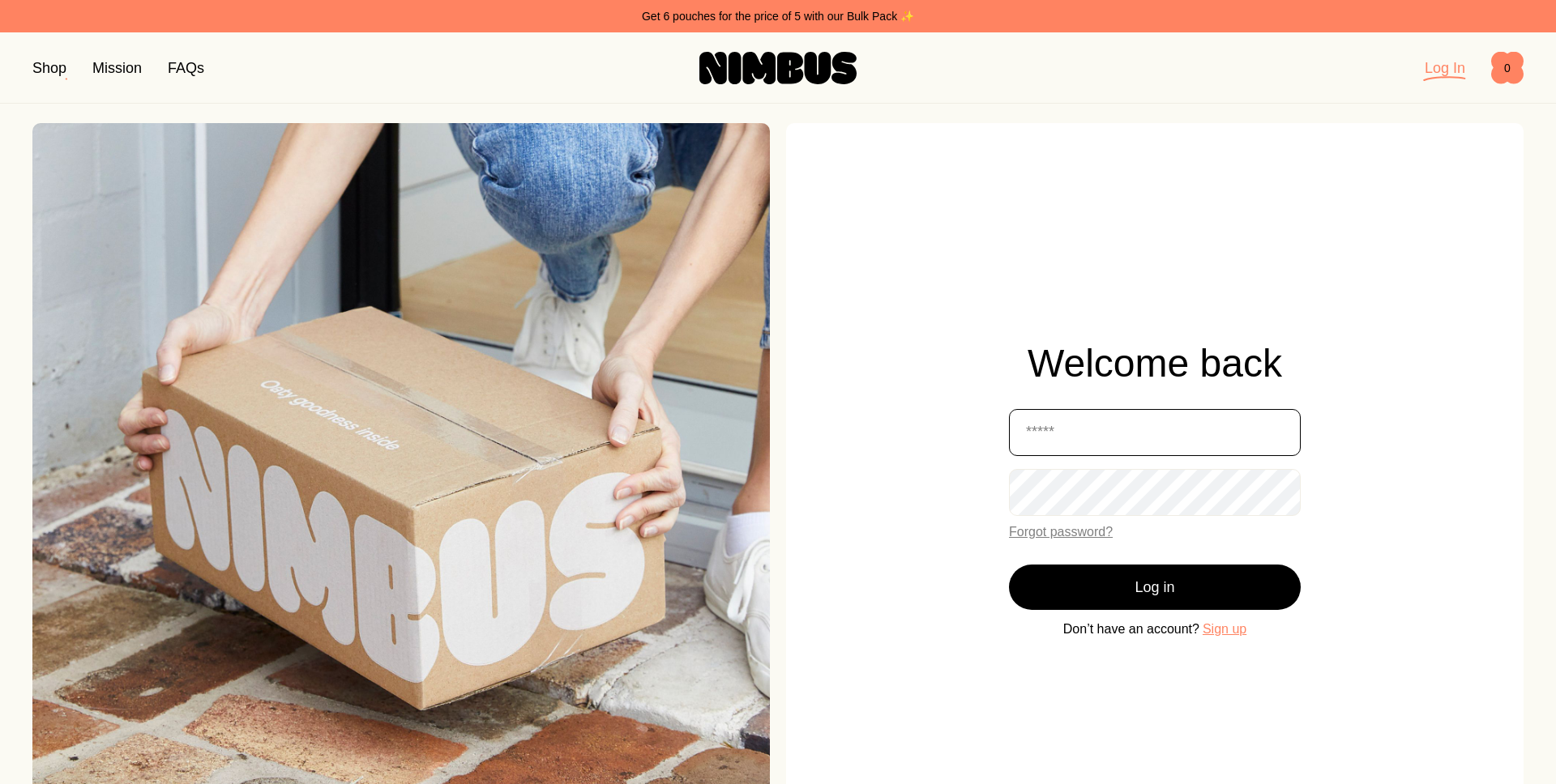 click at bounding box center [1155, 432] 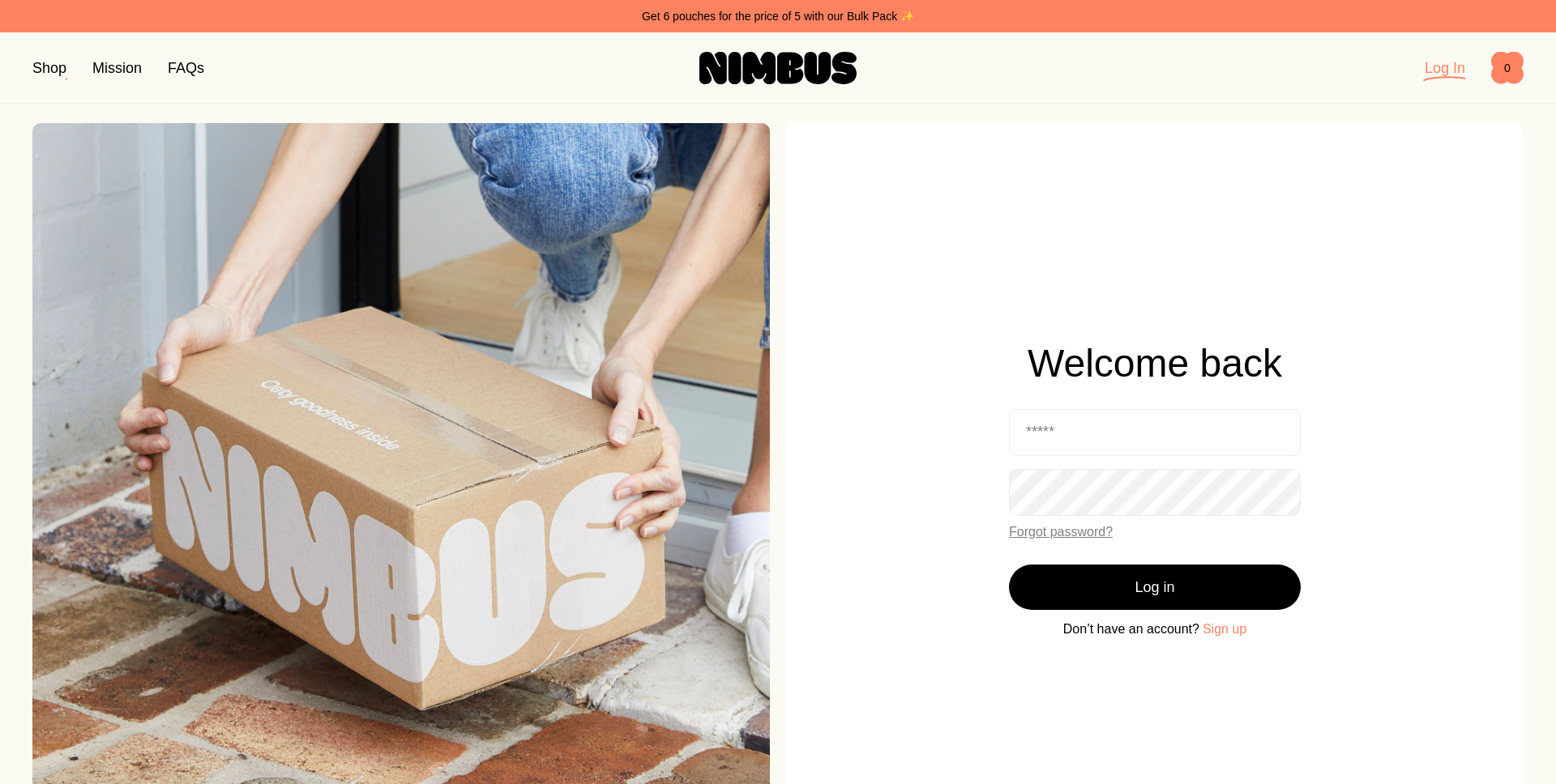 click on "Sign up" at bounding box center [1225, 629] 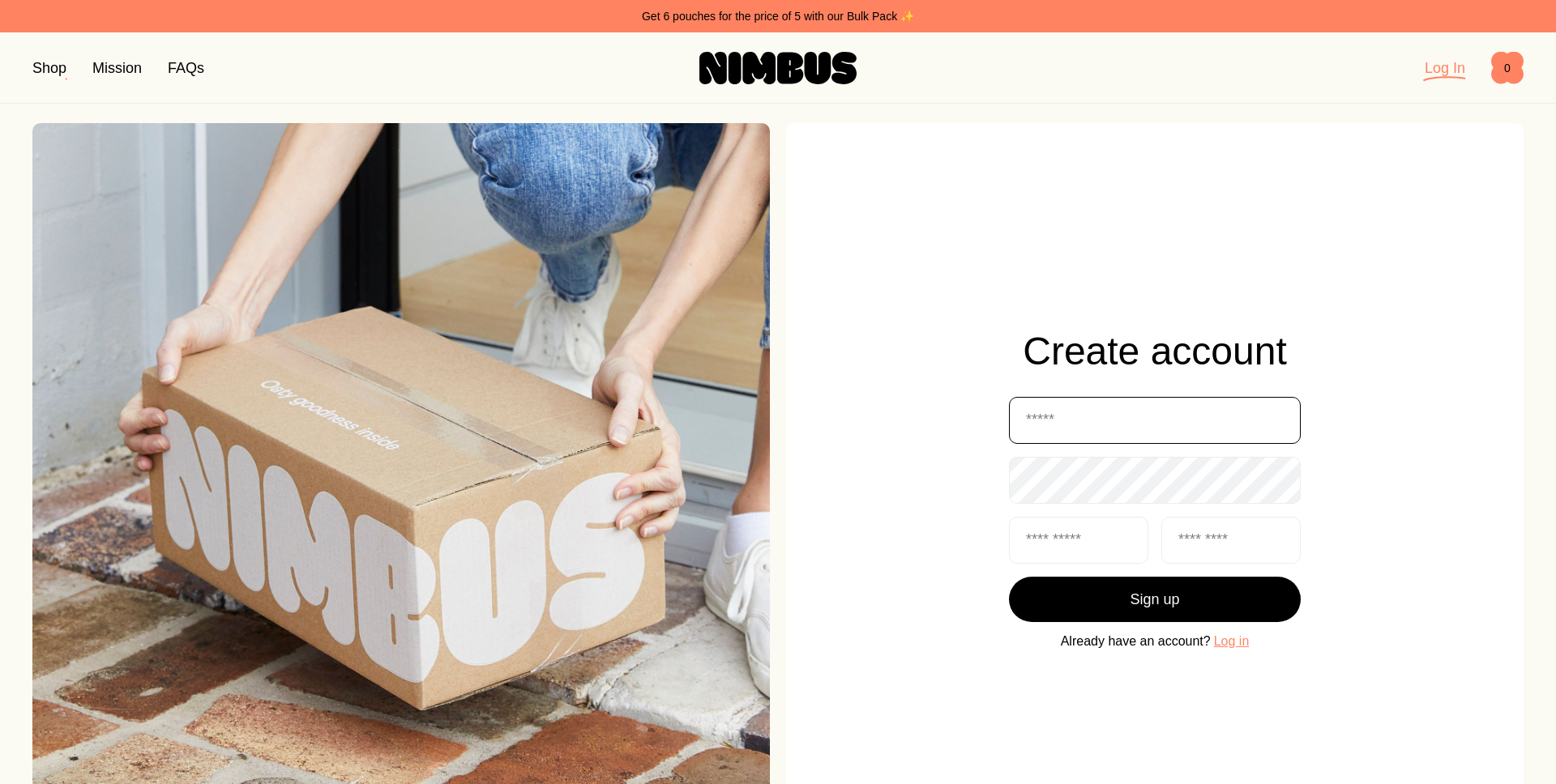 click at bounding box center [1155, 420] 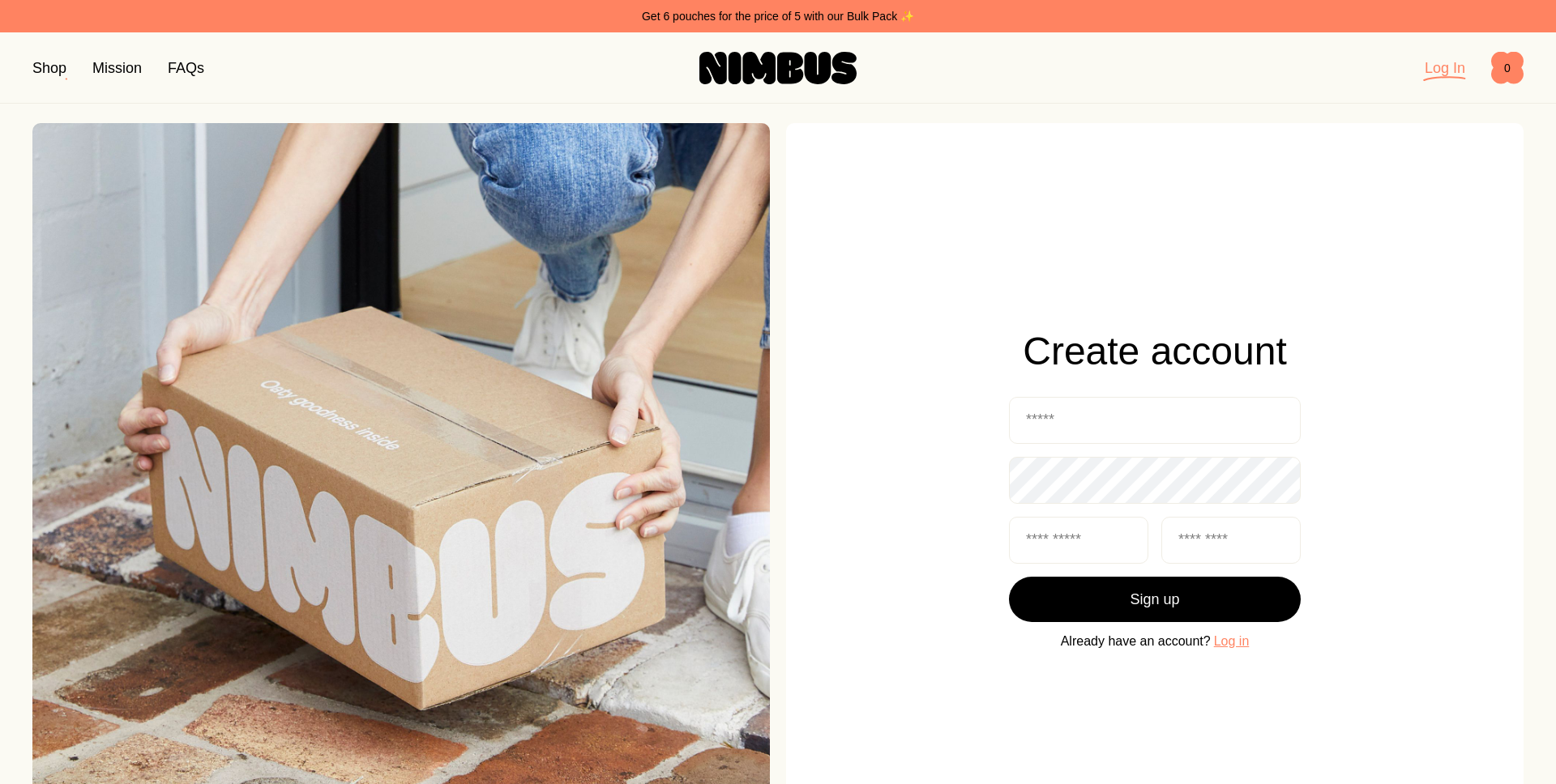 click on "Create account Sign up Already have an account? Log in" at bounding box center (1155, 492) 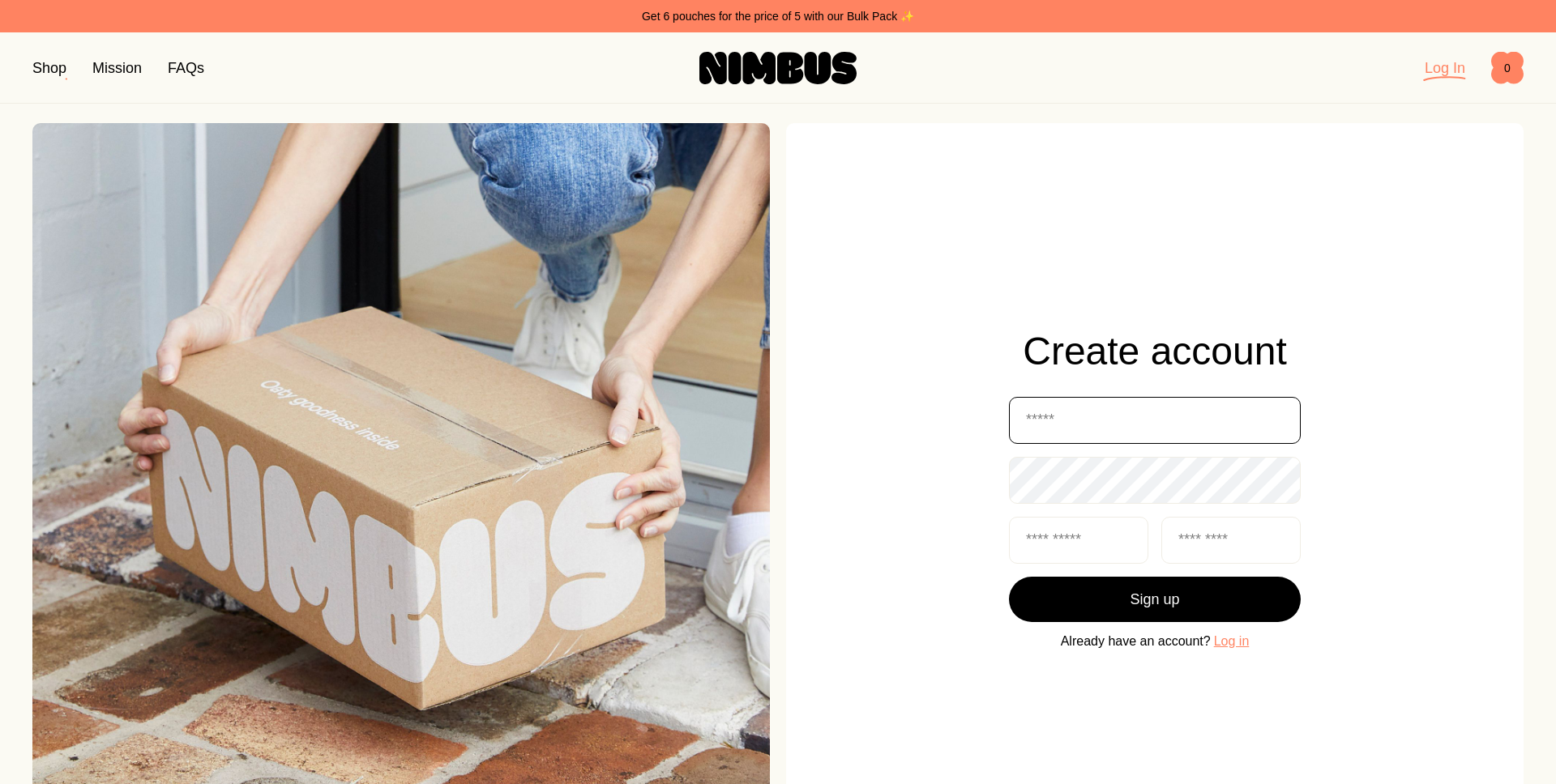 click at bounding box center [1155, 420] 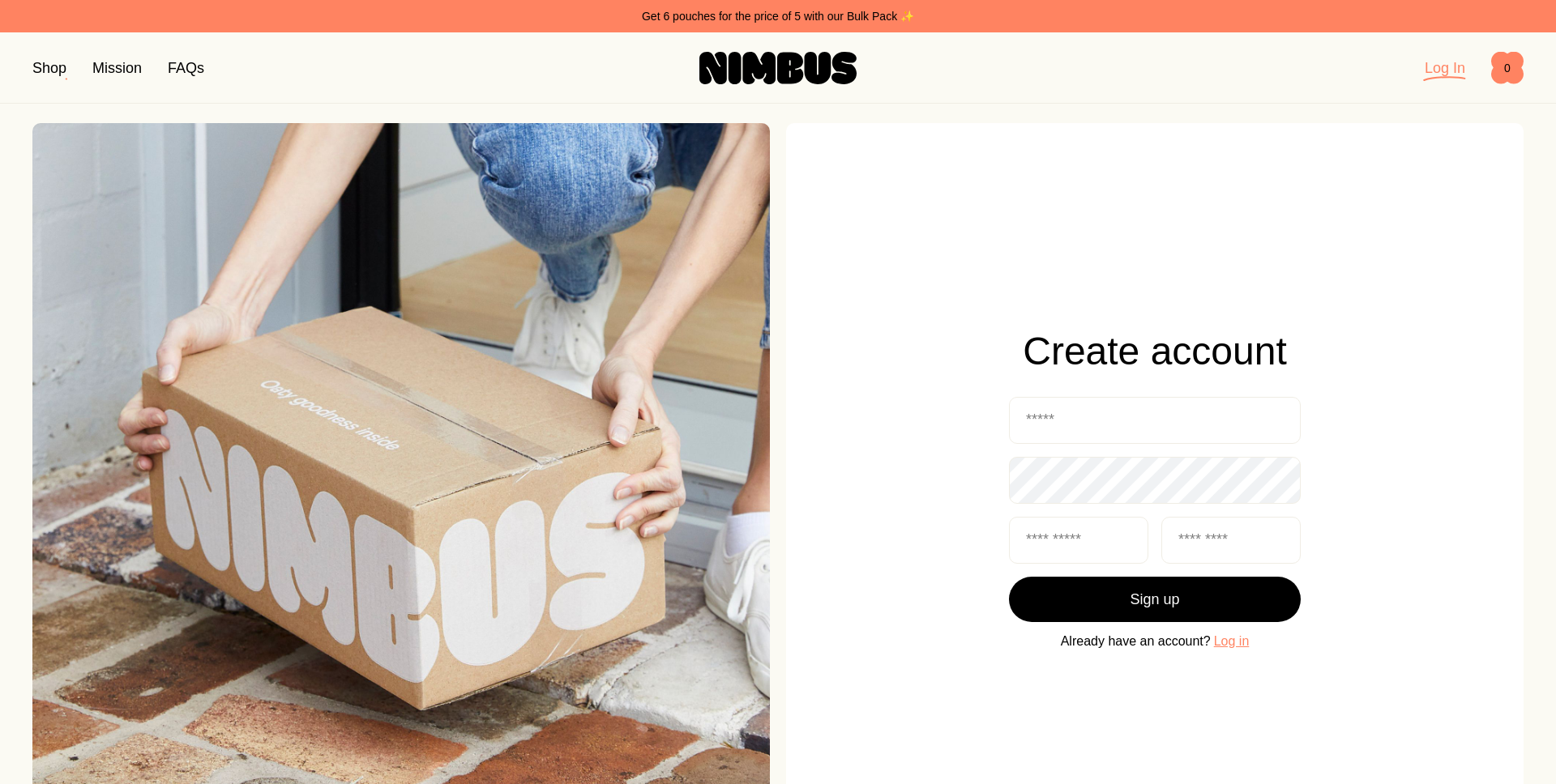 click on "Create account" 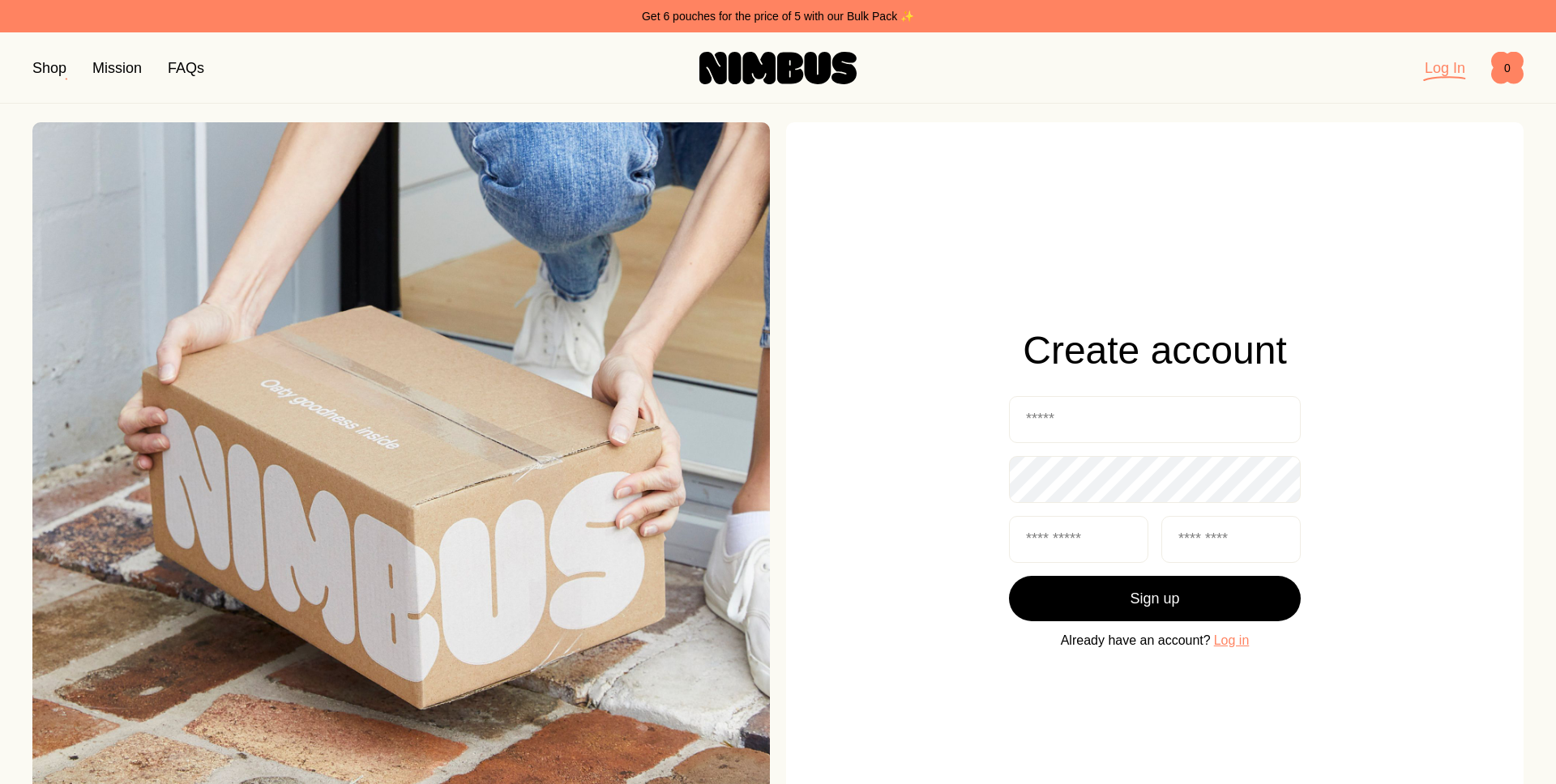 click on "Log in" at bounding box center (1232, 641) 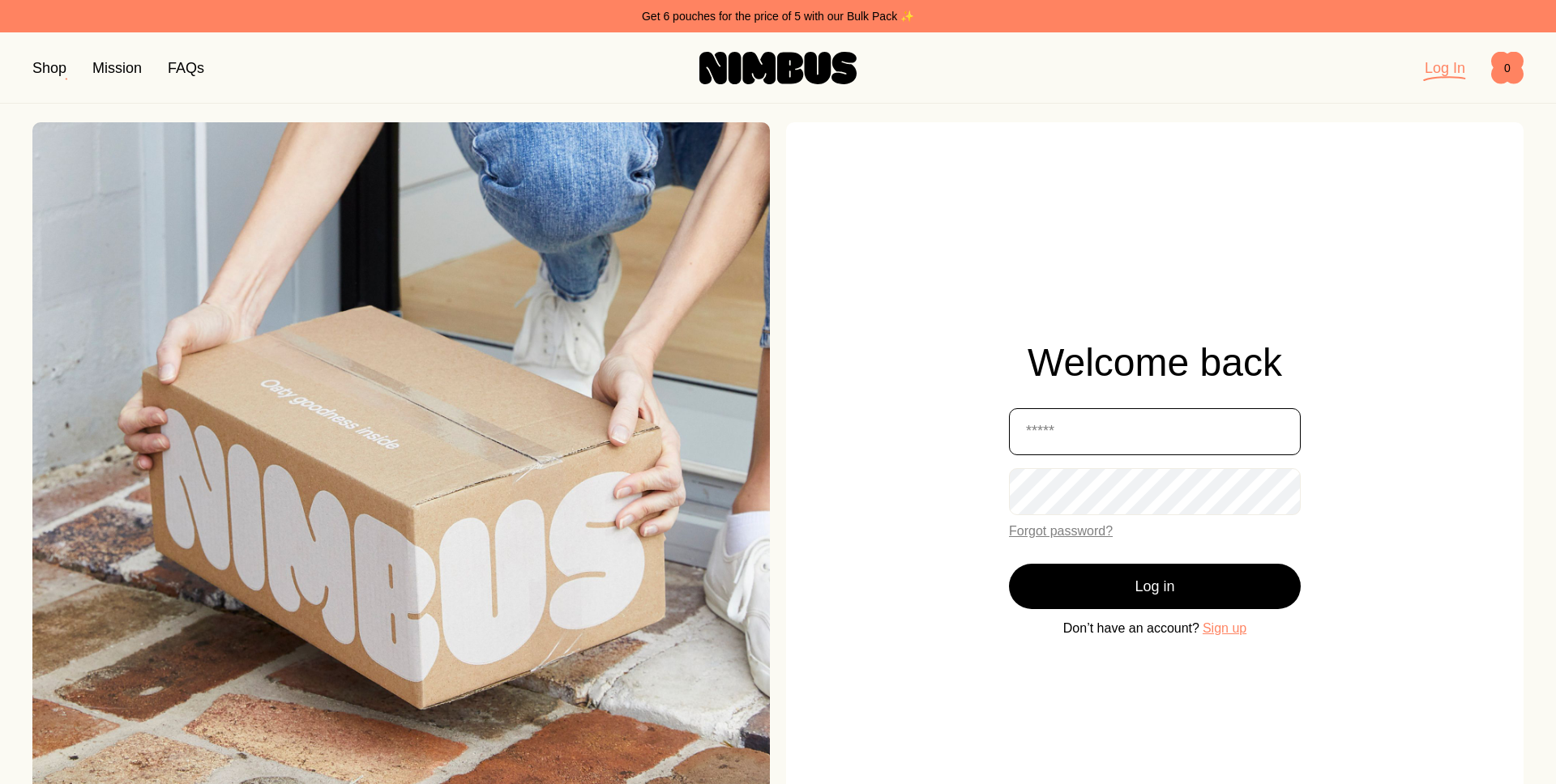 click at bounding box center (1155, 432) 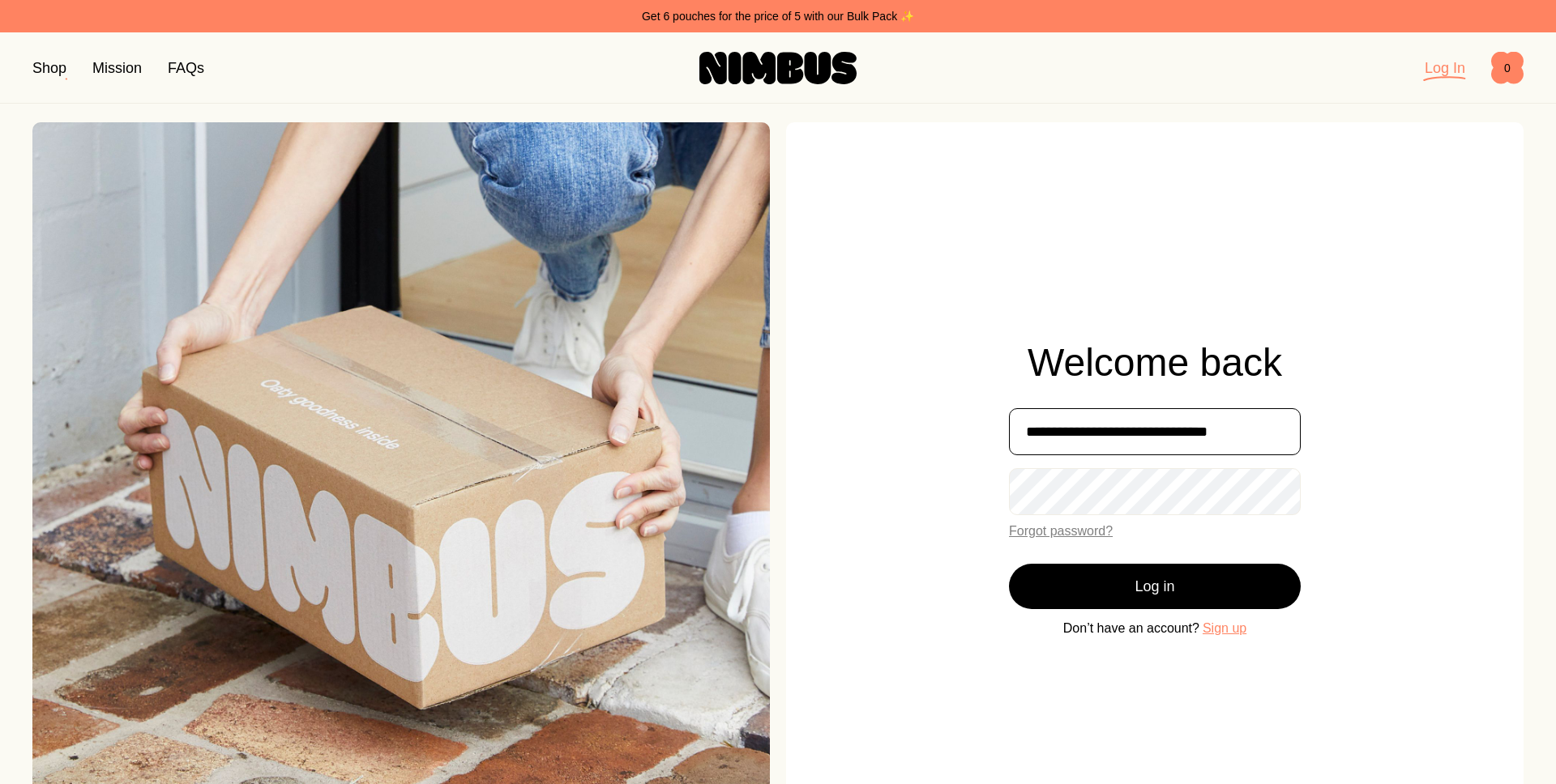 type on "**********" 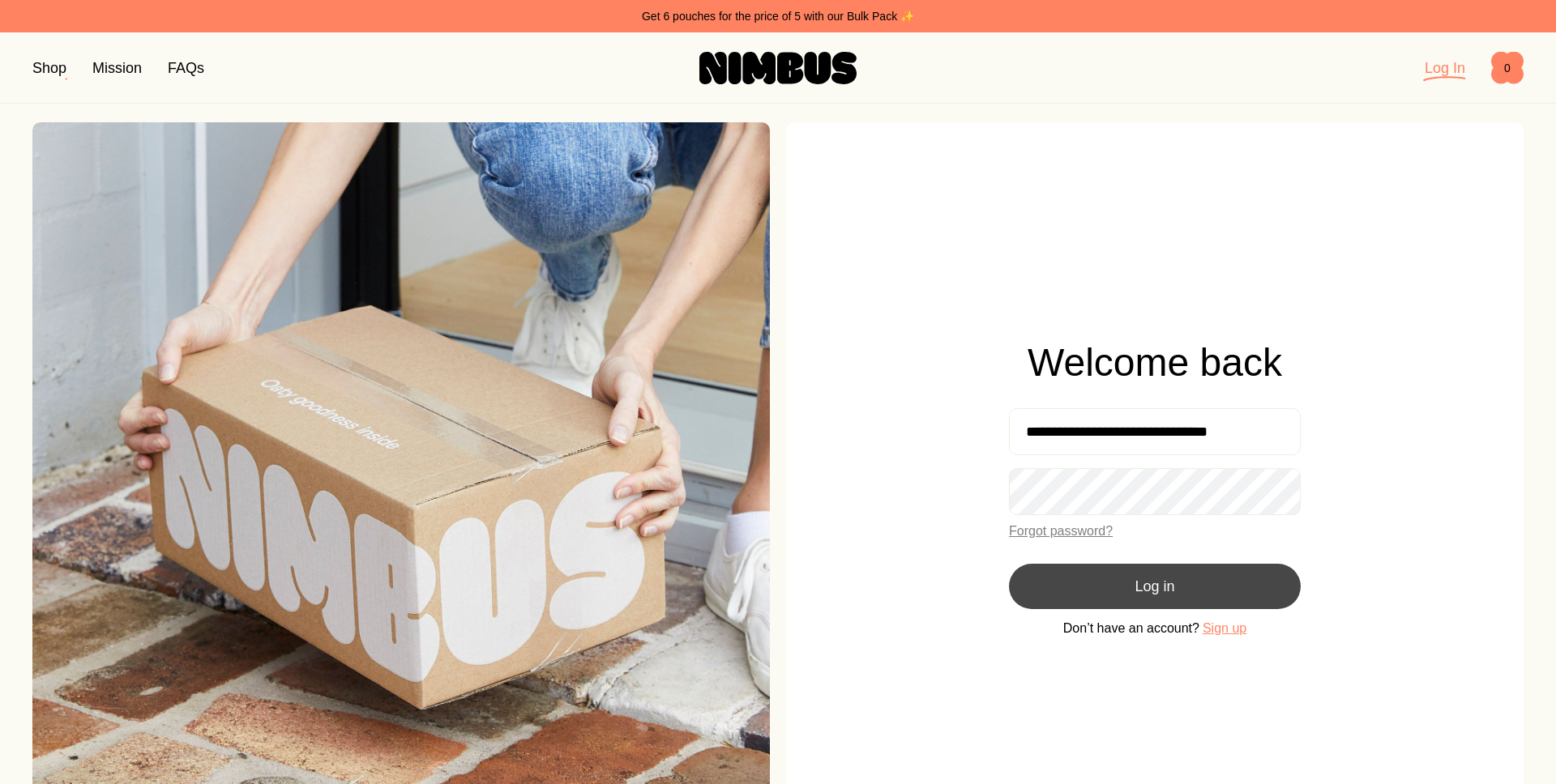 drag, startPoint x: 978, startPoint y: 589, endPoint x: 1088, endPoint y: 594, distance: 110.11358 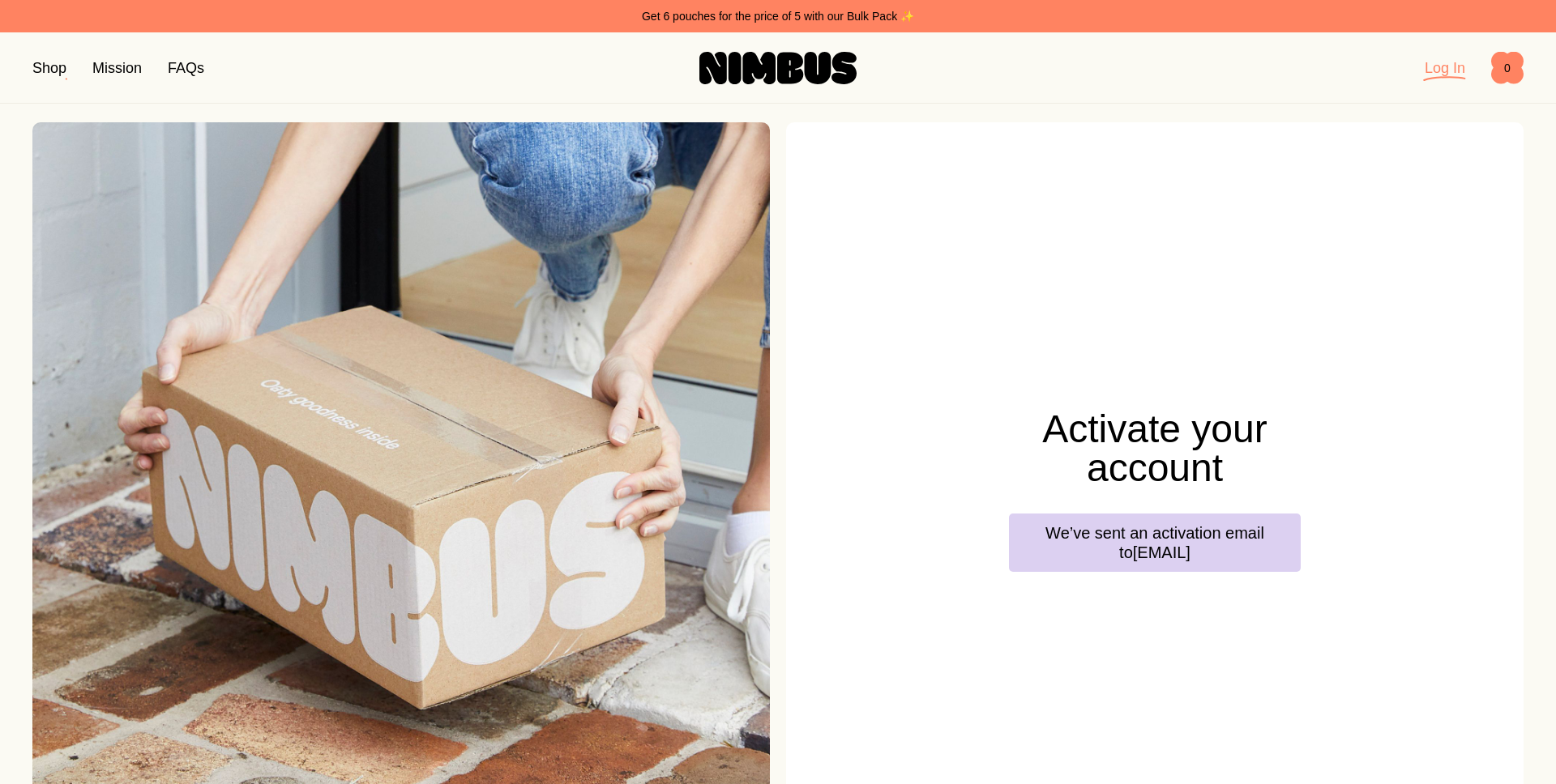 drag, startPoint x: 1008, startPoint y: 381, endPoint x: 1281, endPoint y: 645, distance: 379.7697 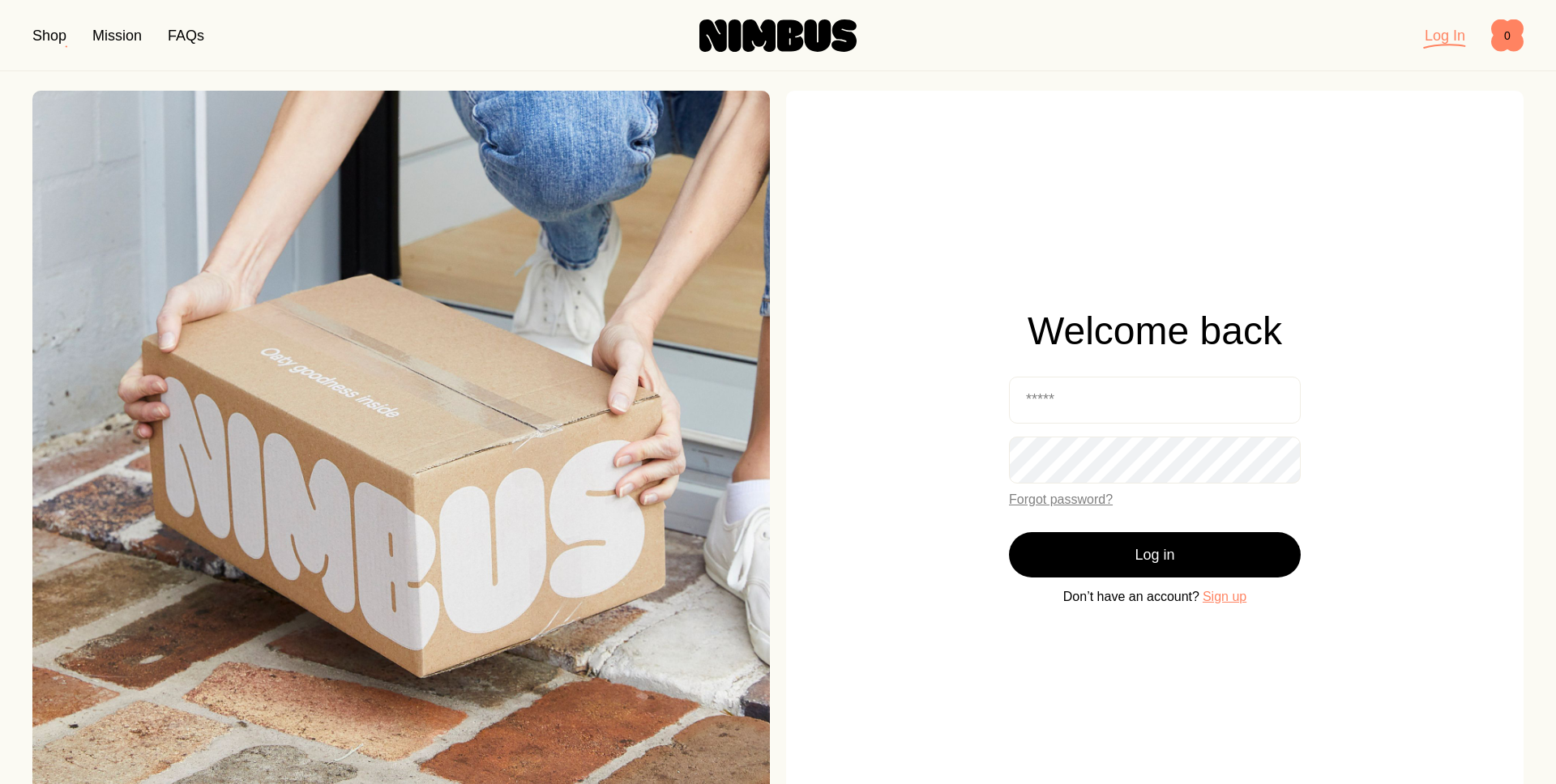 scroll, scrollTop: 1, scrollLeft: 0, axis: vertical 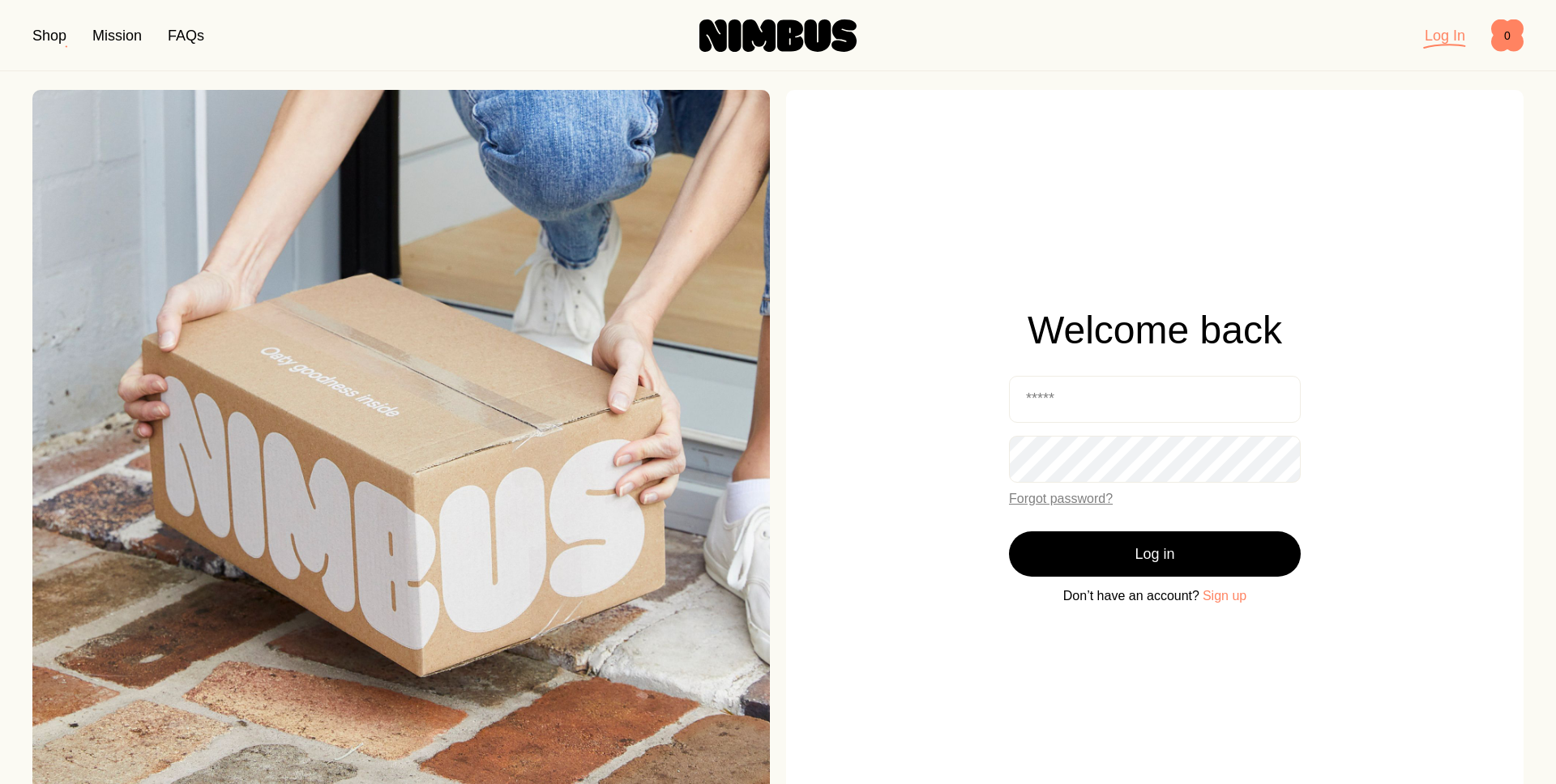 click on "Sign up" at bounding box center [1225, 596] 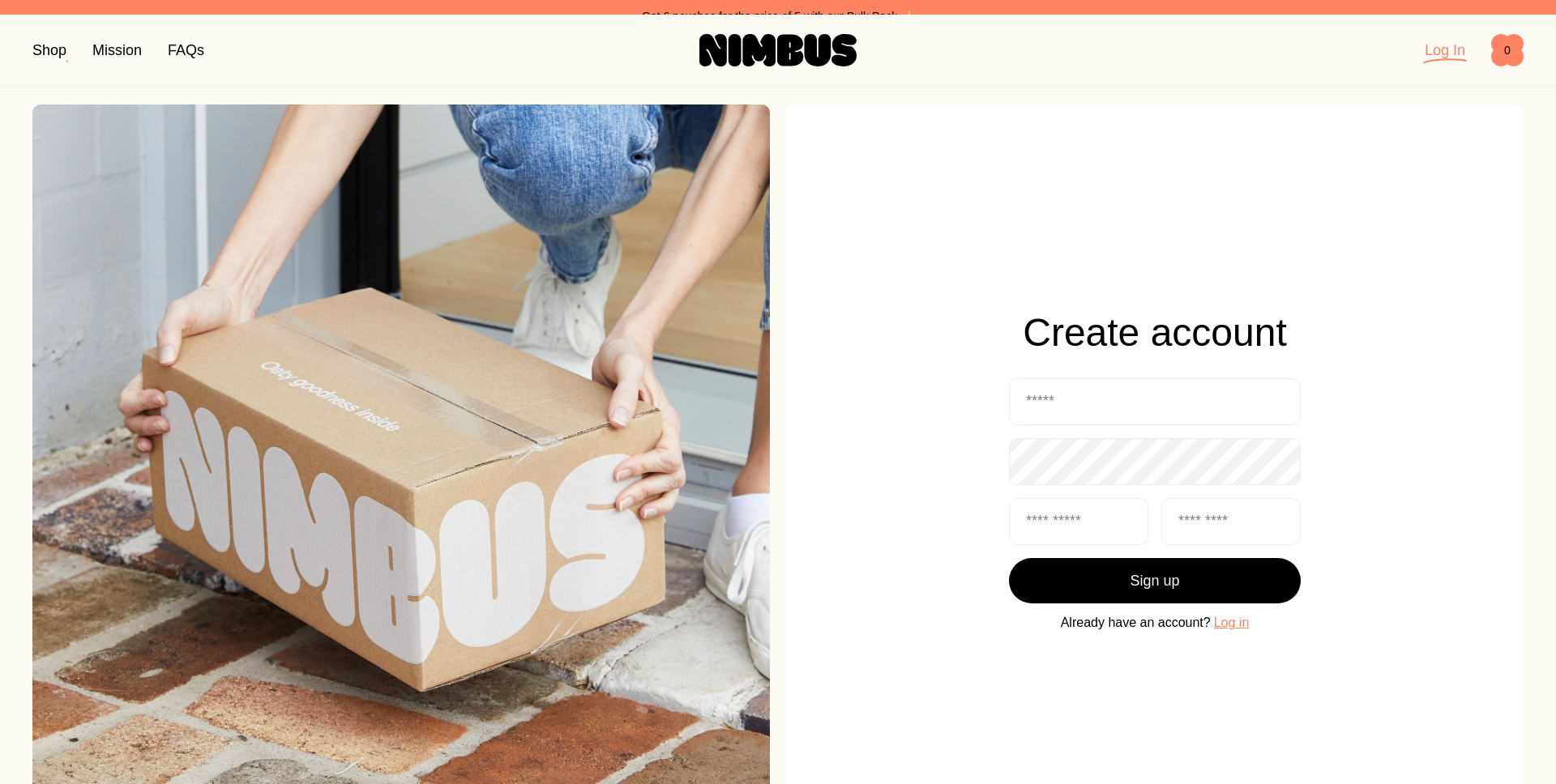 scroll, scrollTop: 2, scrollLeft: 0, axis: vertical 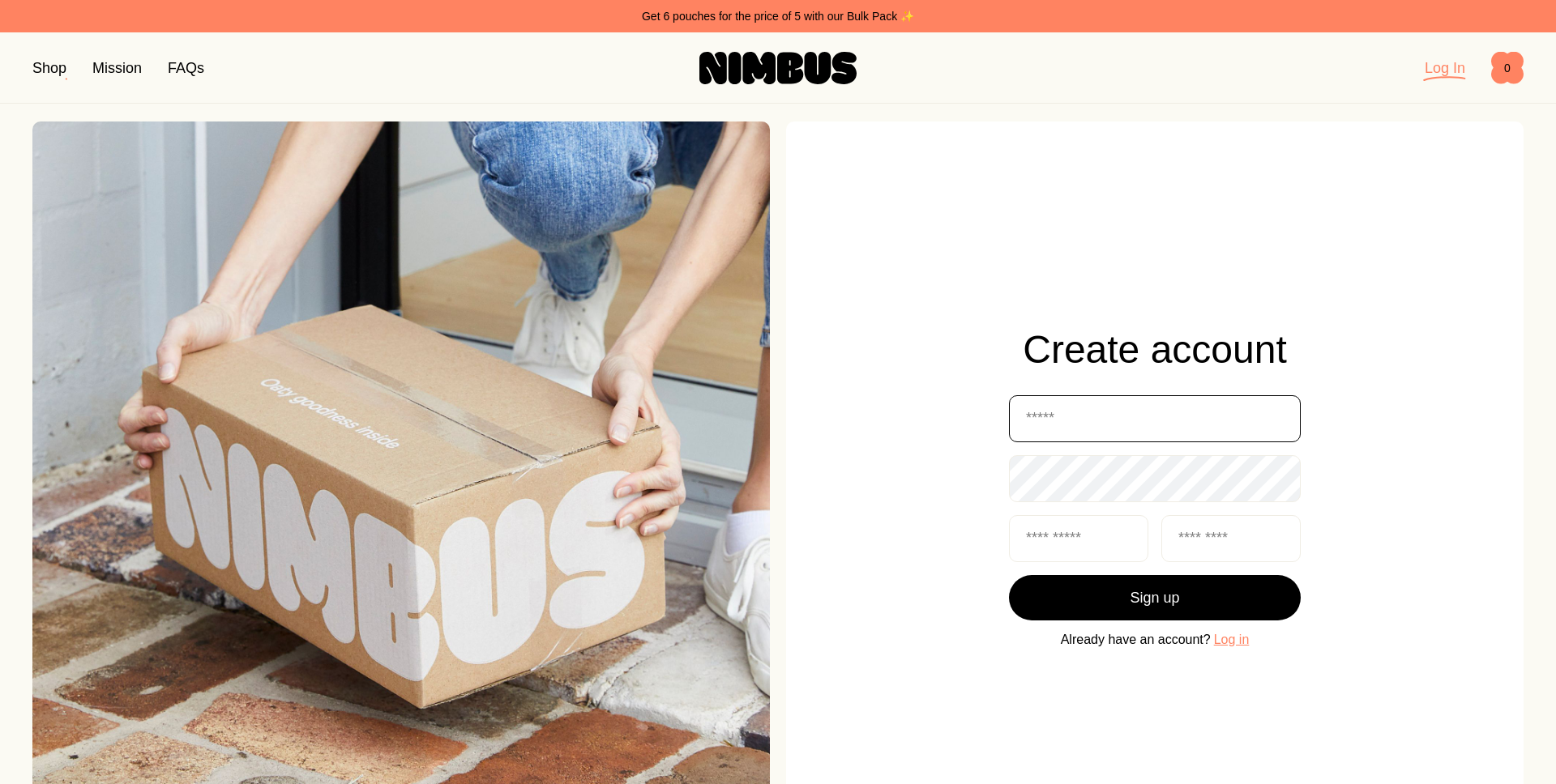 click at bounding box center (1155, 419) 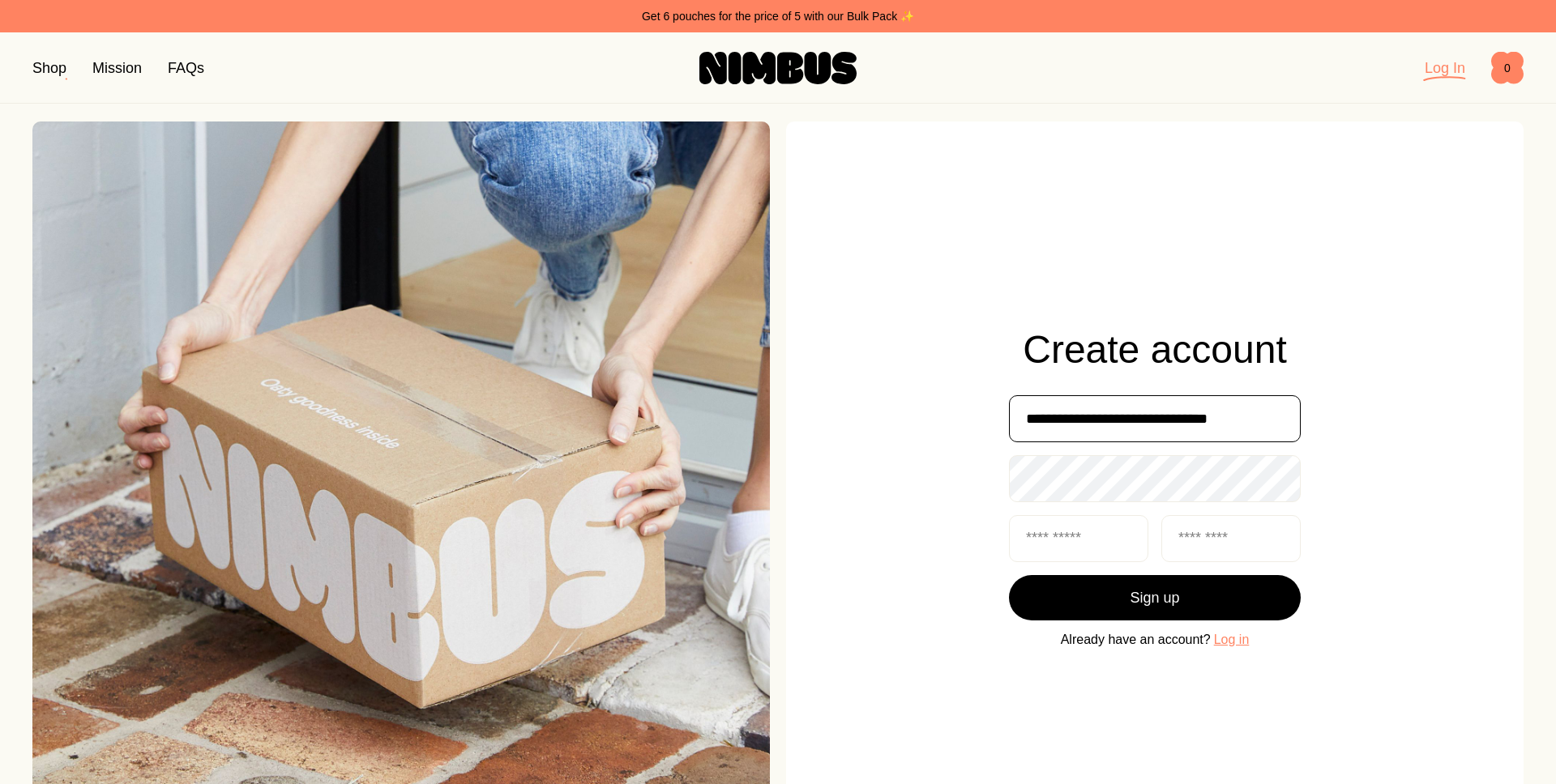 type on "**********" 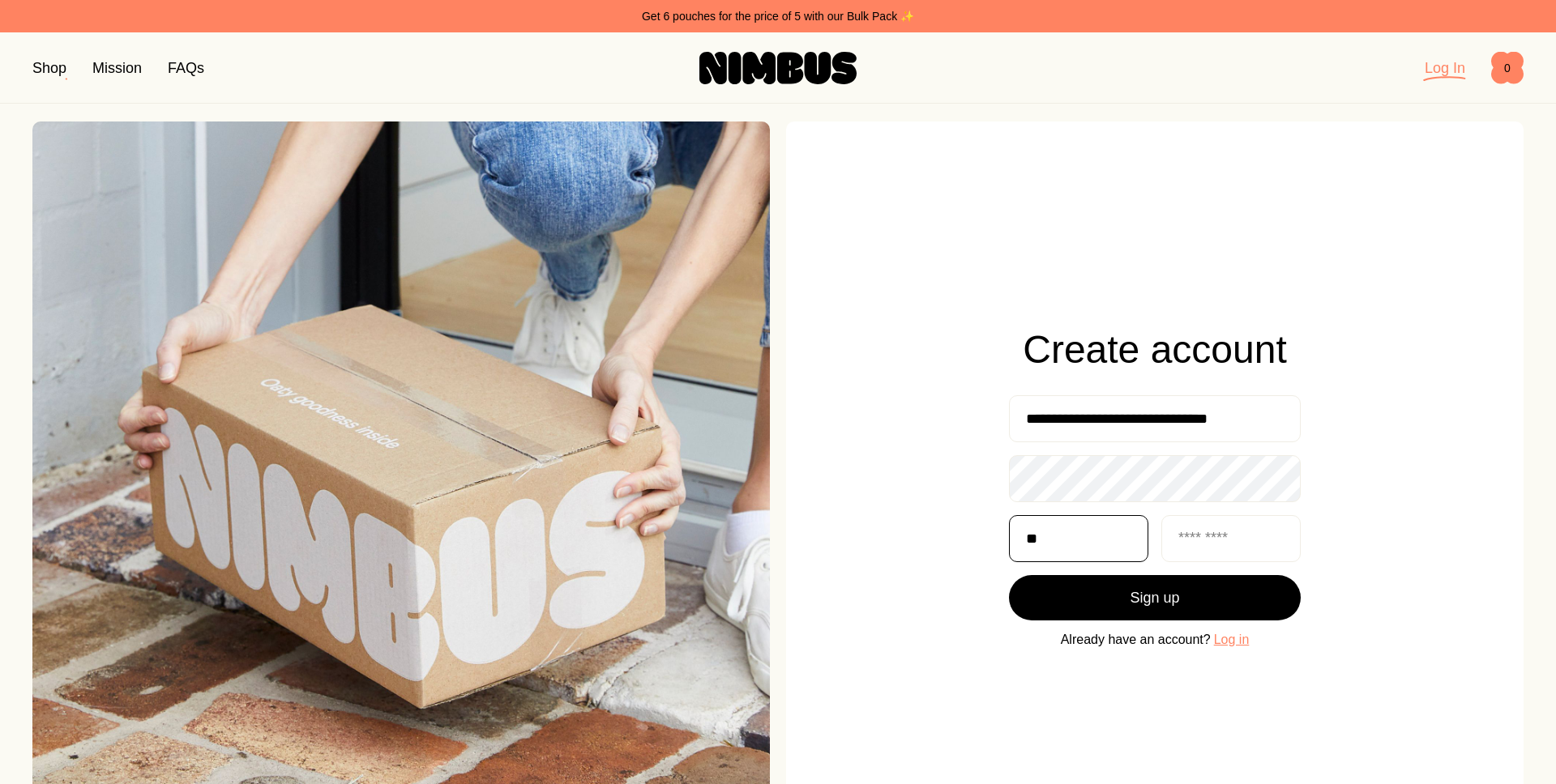 type on "**" 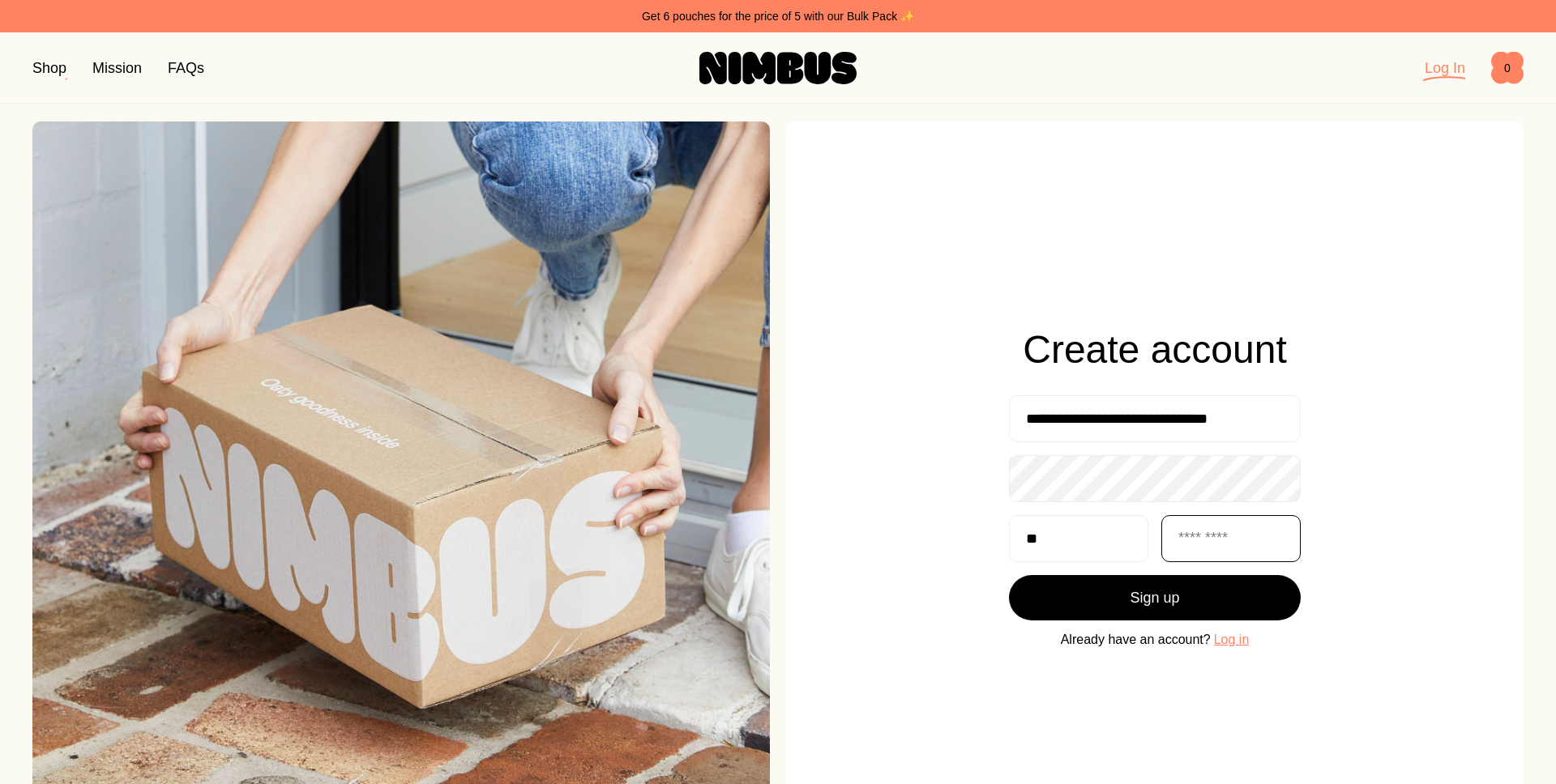 type on "*" 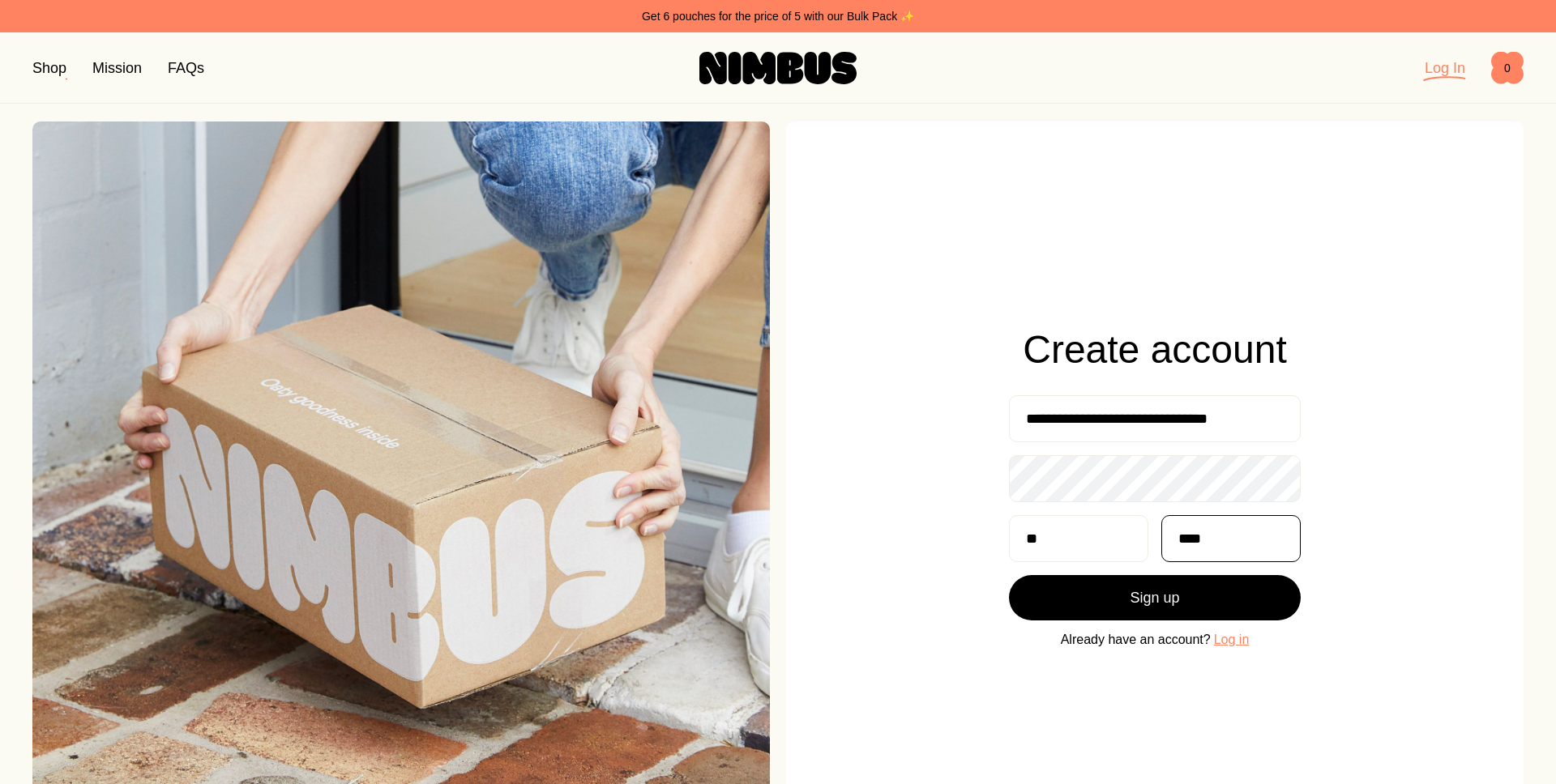 type on "****" 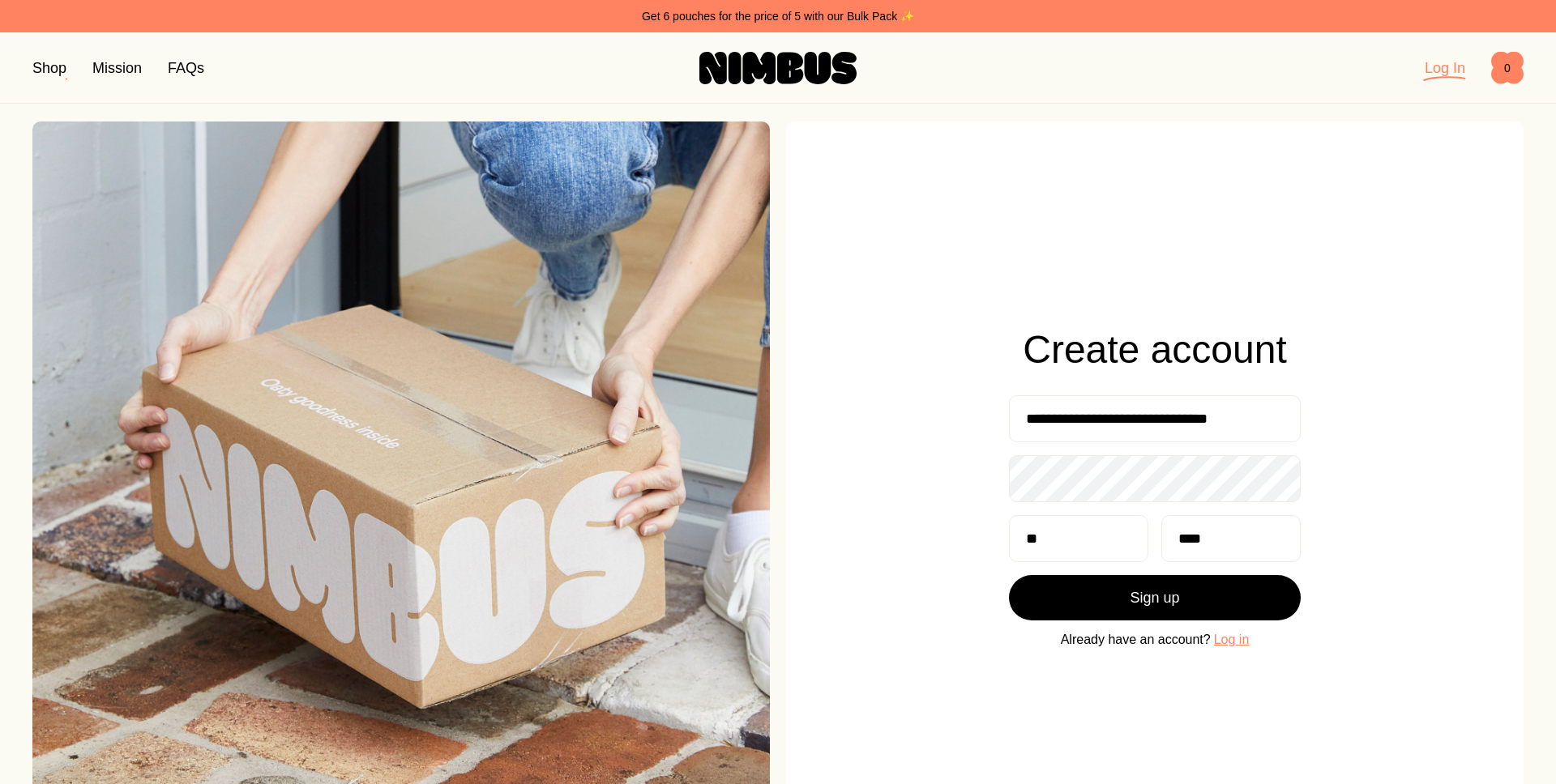 drag, startPoint x: 931, startPoint y: 541, endPoint x: 987, endPoint y: 568, distance: 62.16912 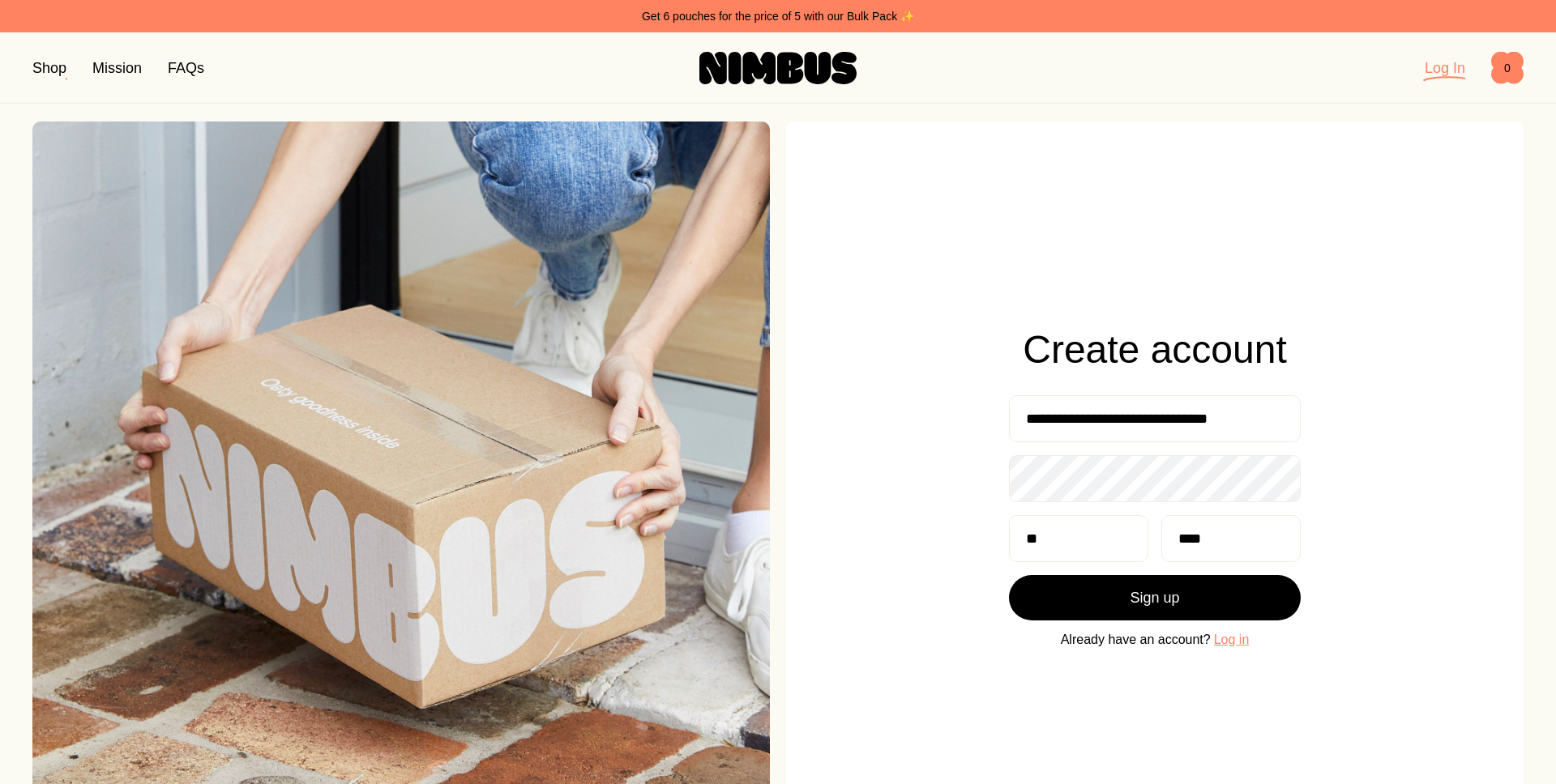 click on "**********" at bounding box center (1155, 490) 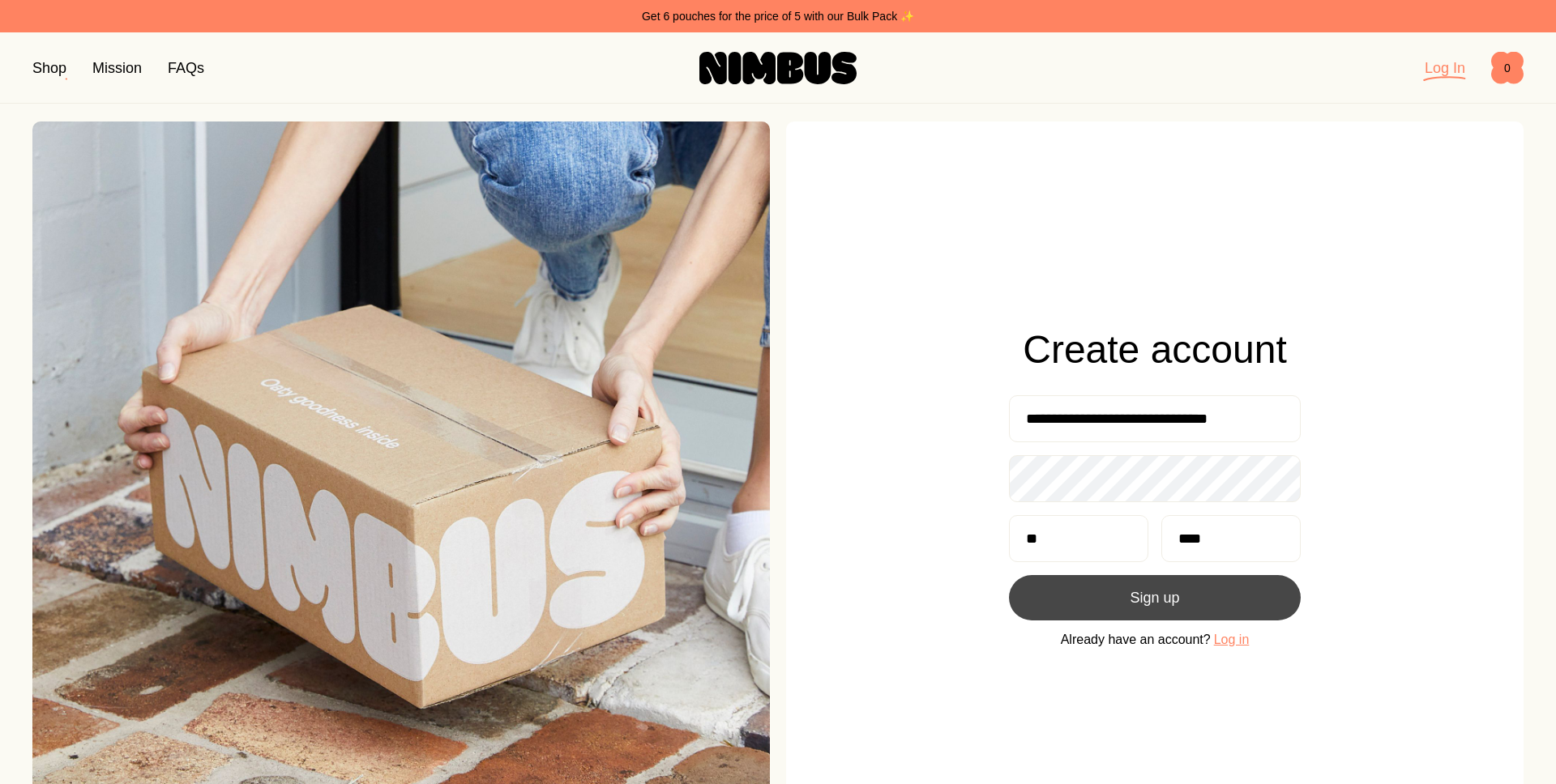 click on "Sign up" at bounding box center [1155, 598] 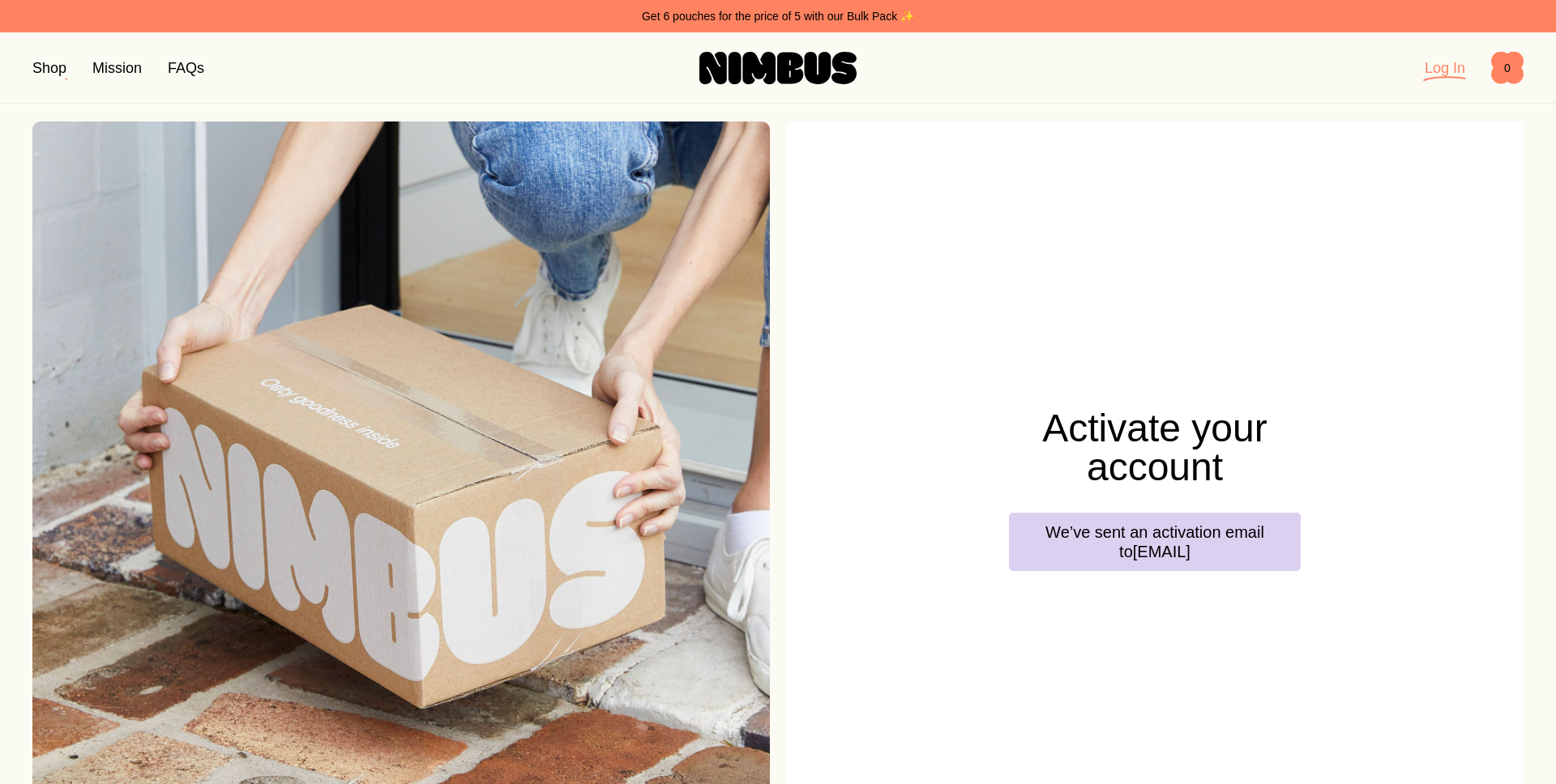 drag, startPoint x: 983, startPoint y: 313, endPoint x: 1230, endPoint y: 603, distance: 380.9318 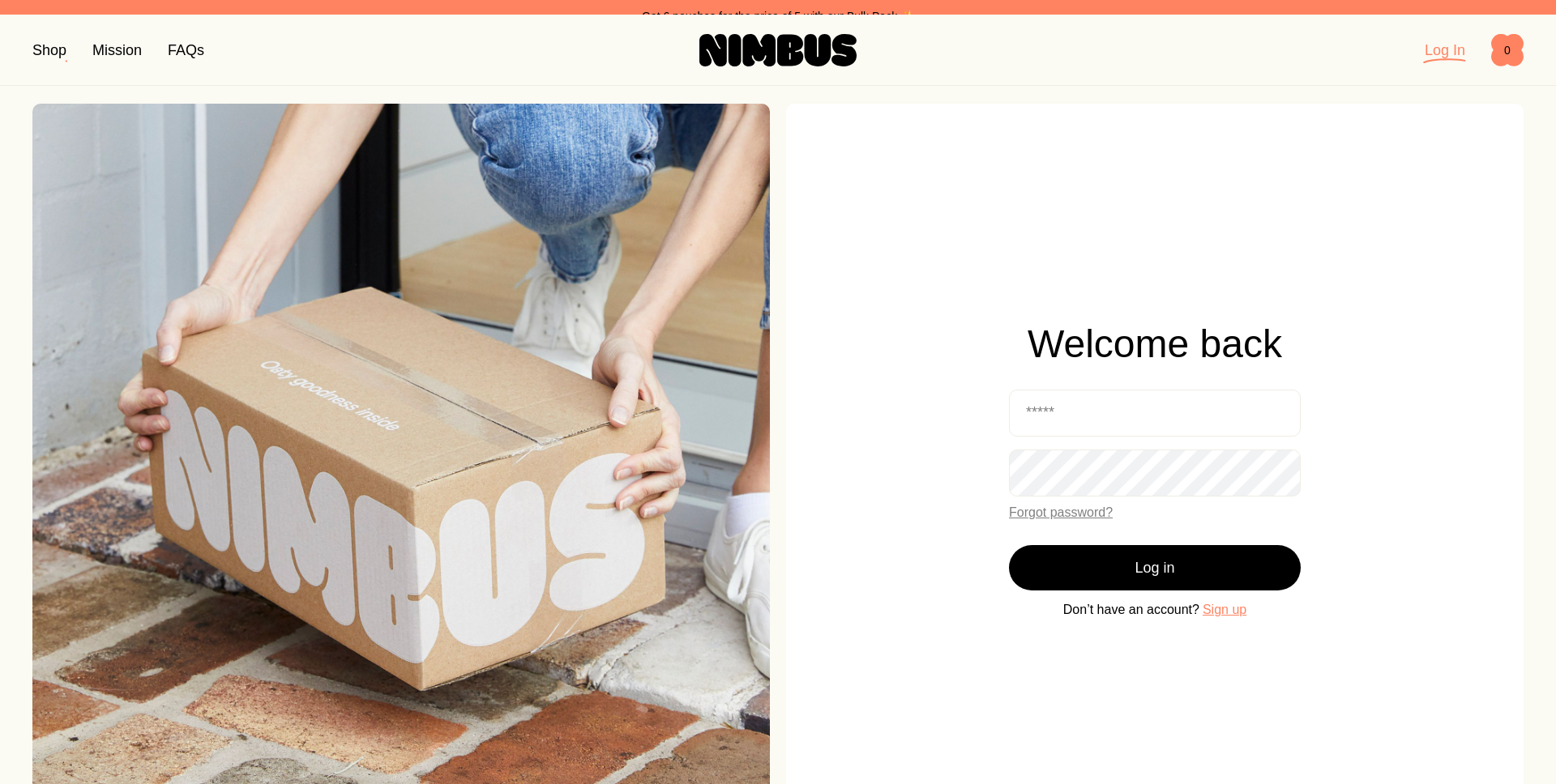 scroll, scrollTop: 2, scrollLeft: 0, axis: vertical 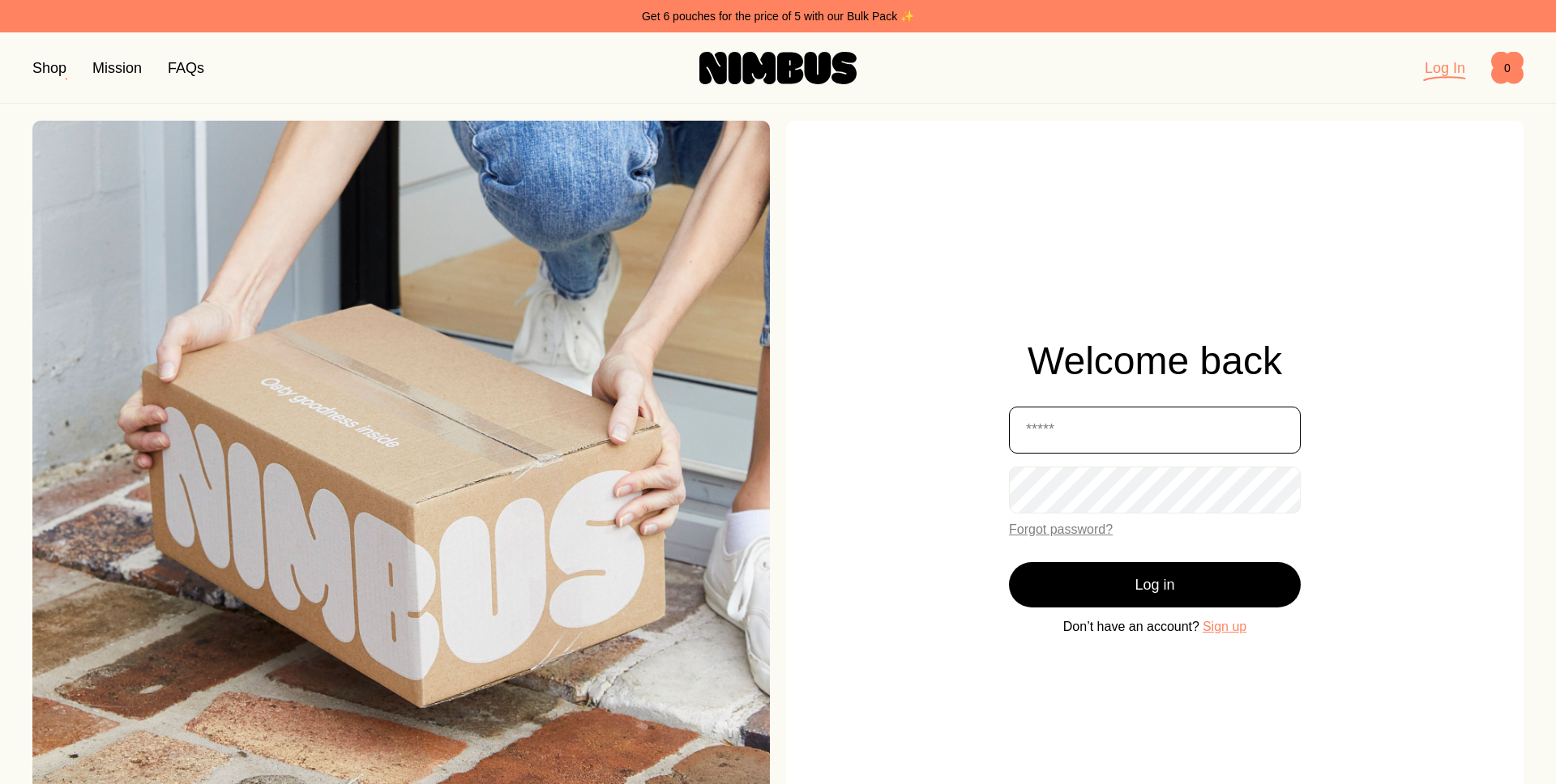 click at bounding box center (1155, 430) 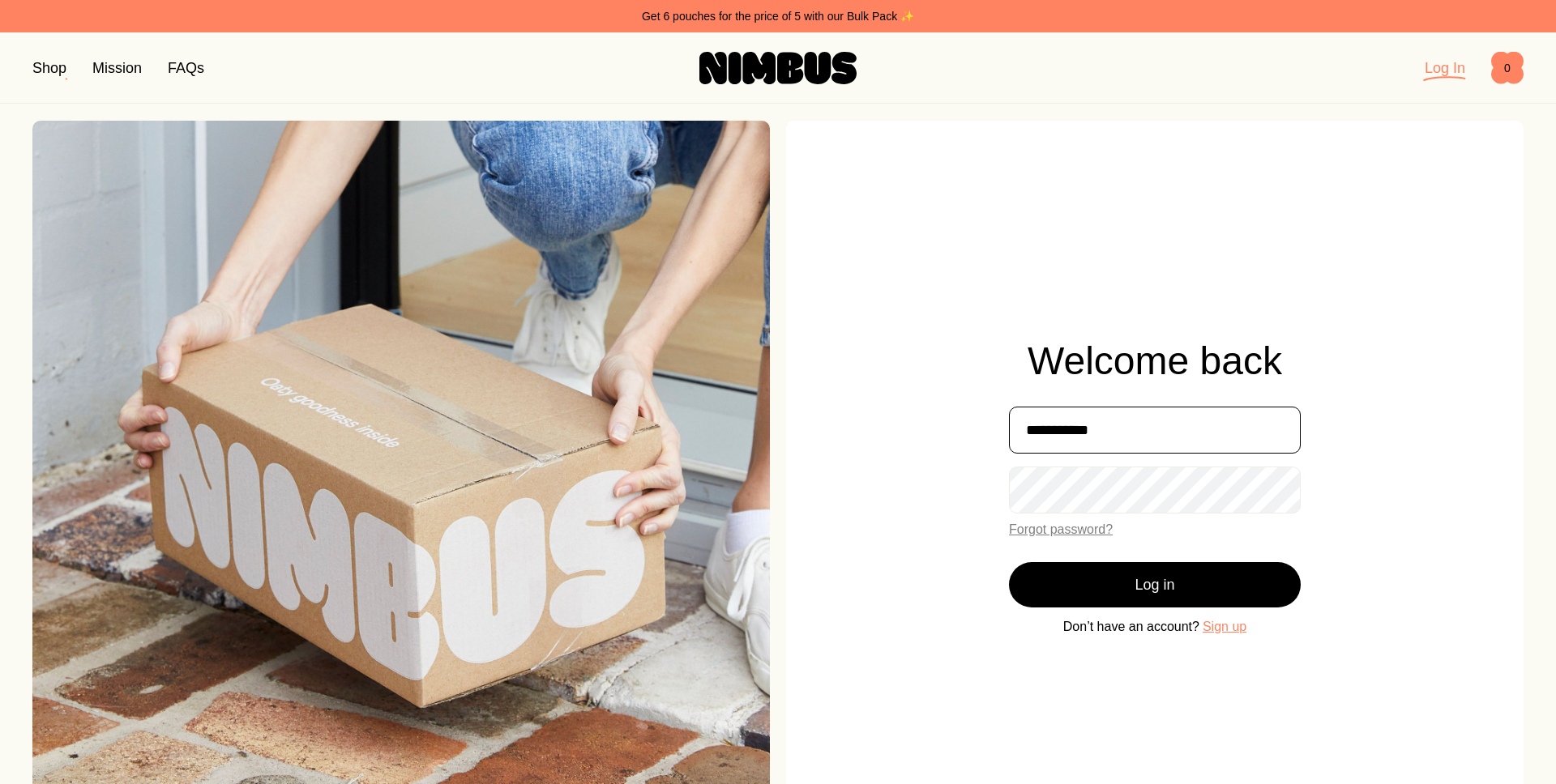 scroll, scrollTop: 4, scrollLeft: 0, axis: vertical 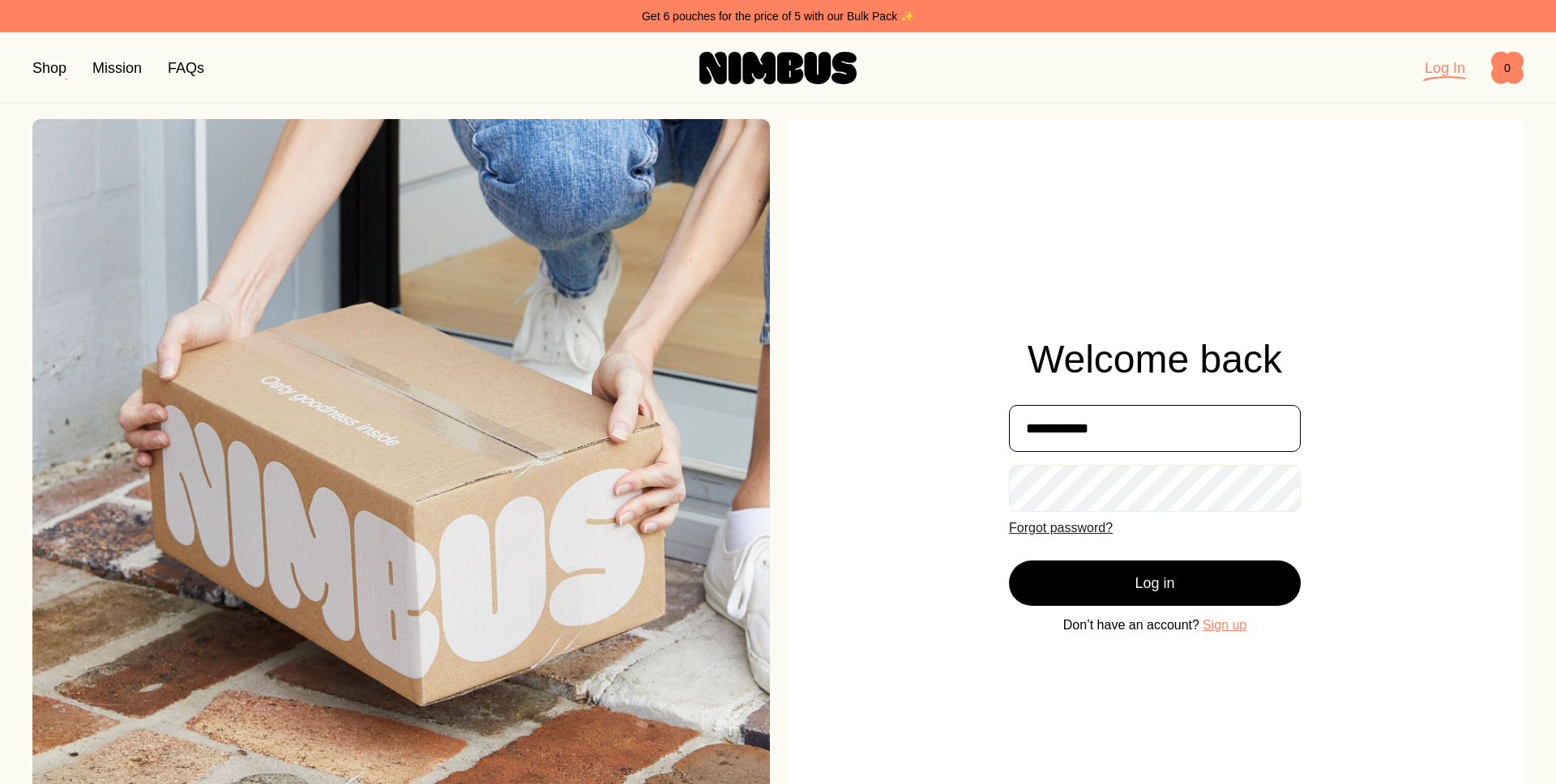 type on "**********" 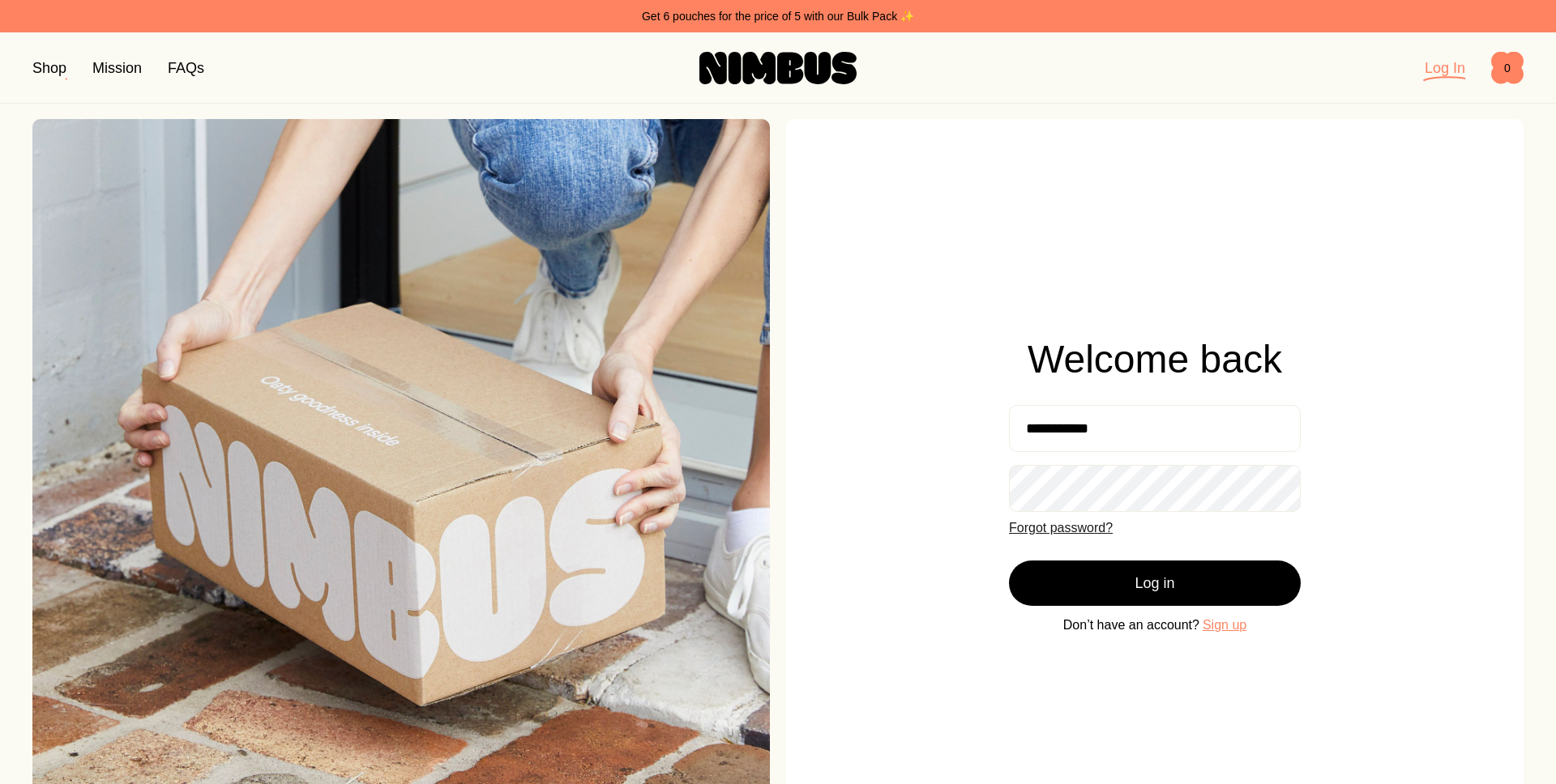 click on "Forgot password?" at bounding box center (1061, 528) 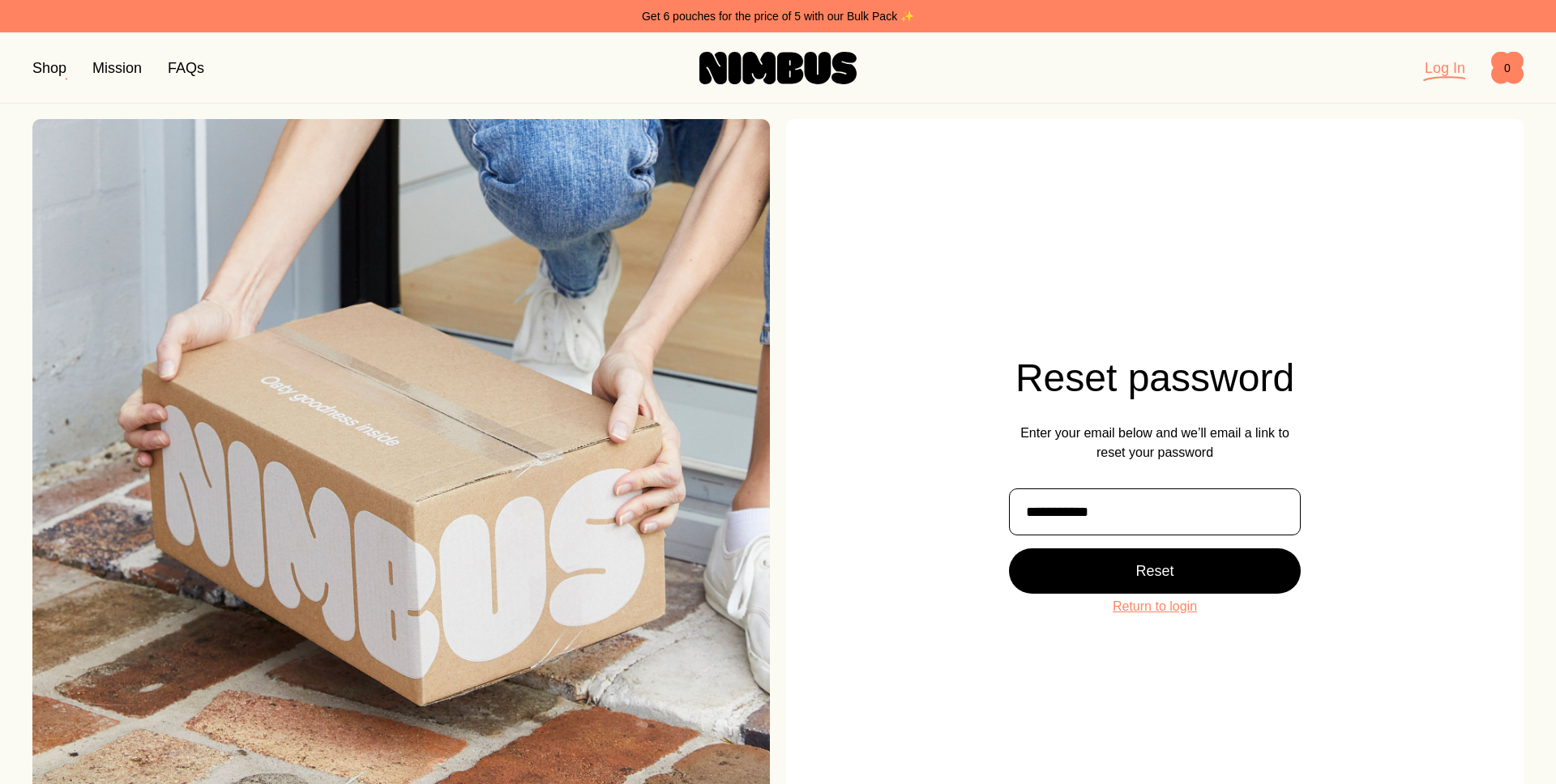 click on "**********" at bounding box center [1155, 512] 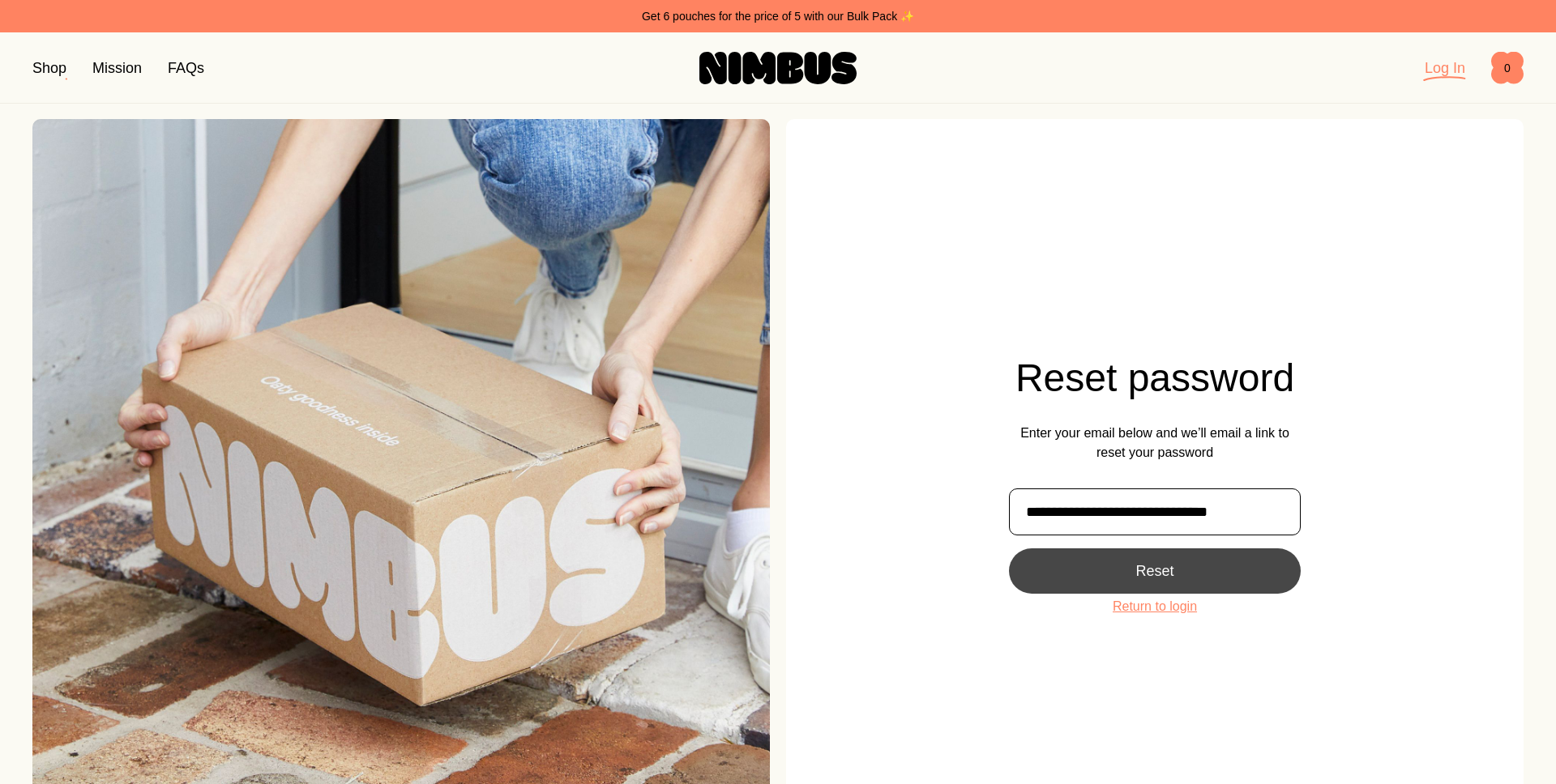 type on "**********" 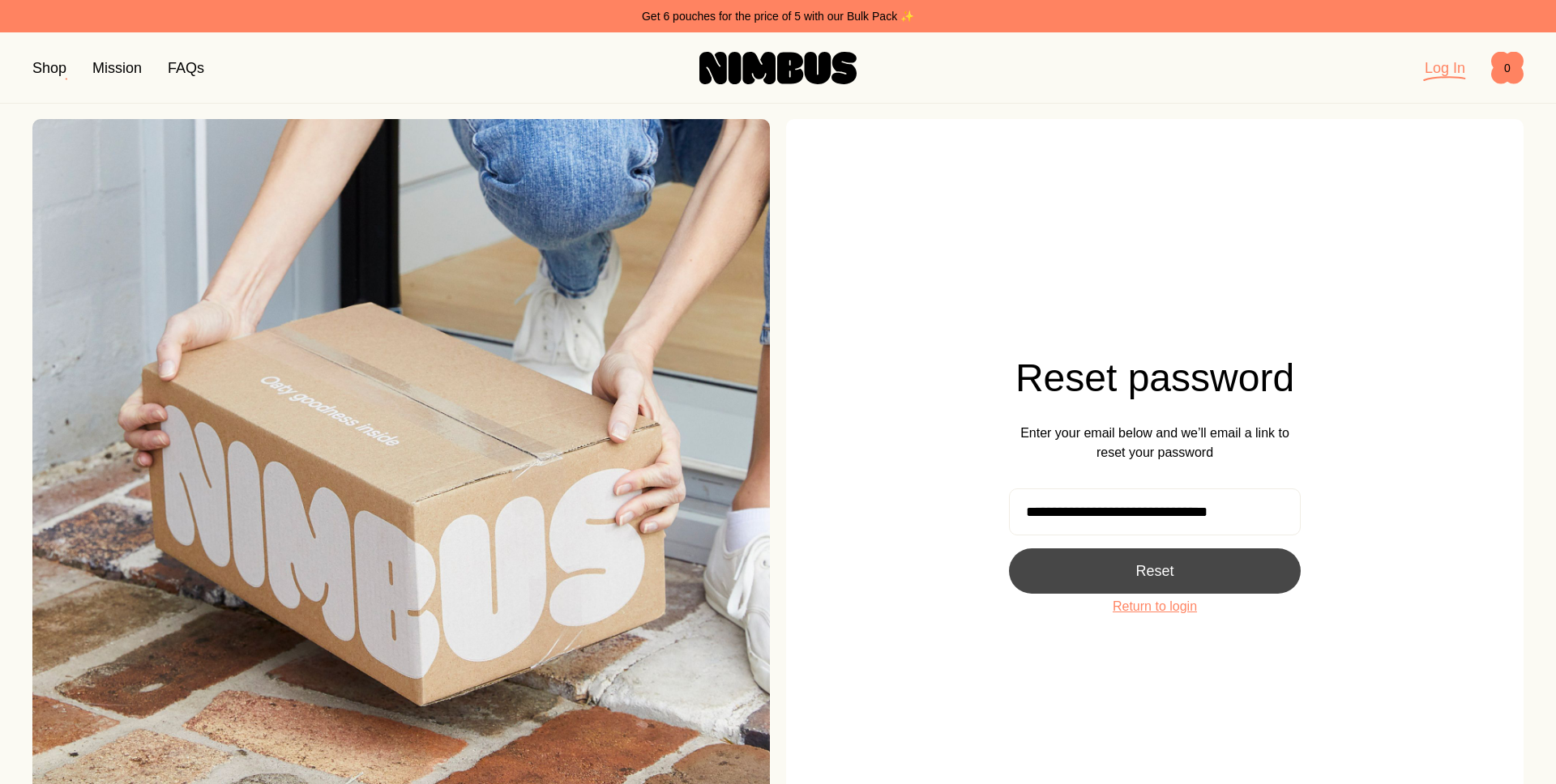 click on "Reset" at bounding box center (1154, 571) 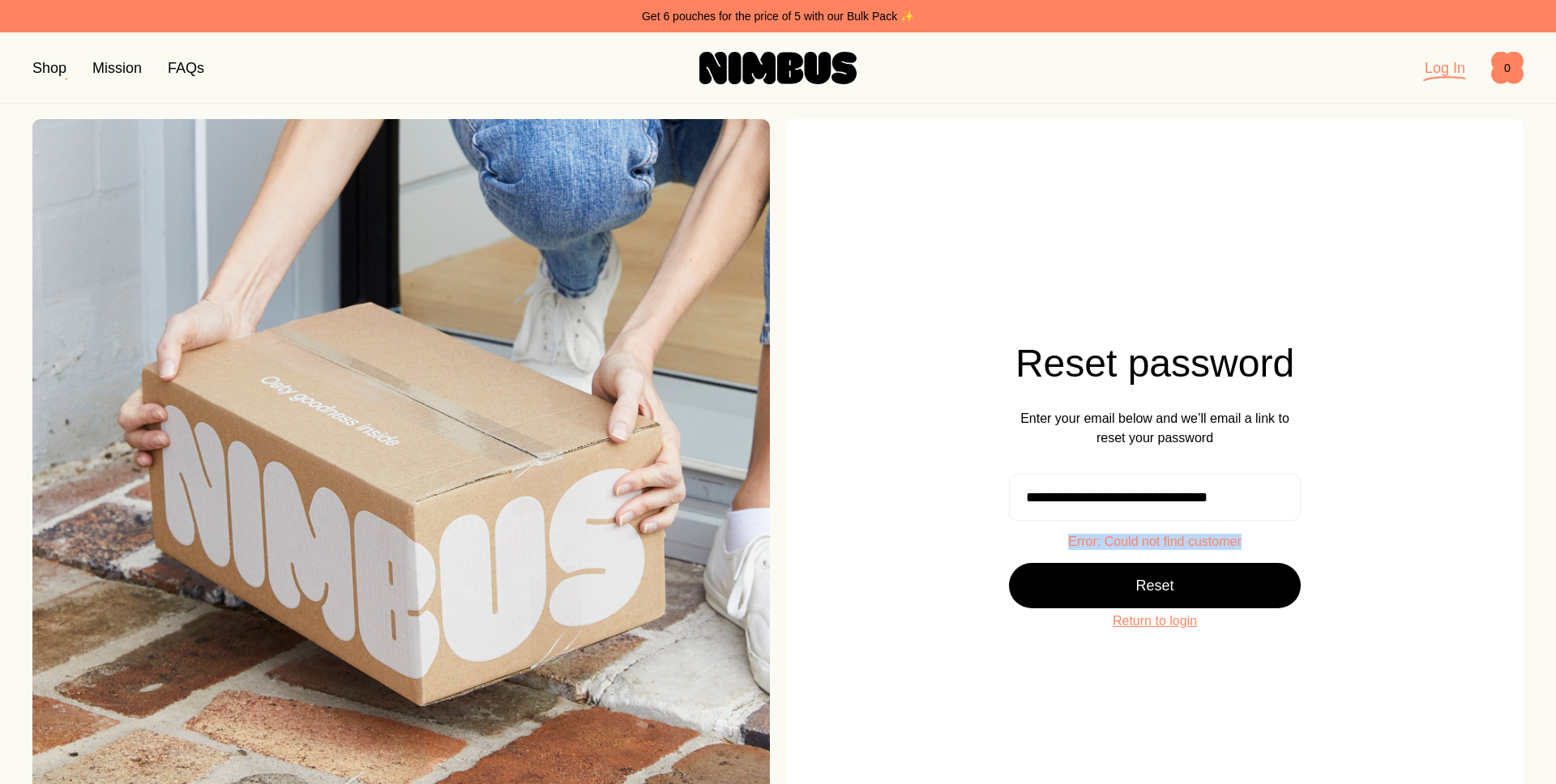 drag, startPoint x: 1067, startPoint y: 540, endPoint x: 1247, endPoint y: 547, distance: 180.1361 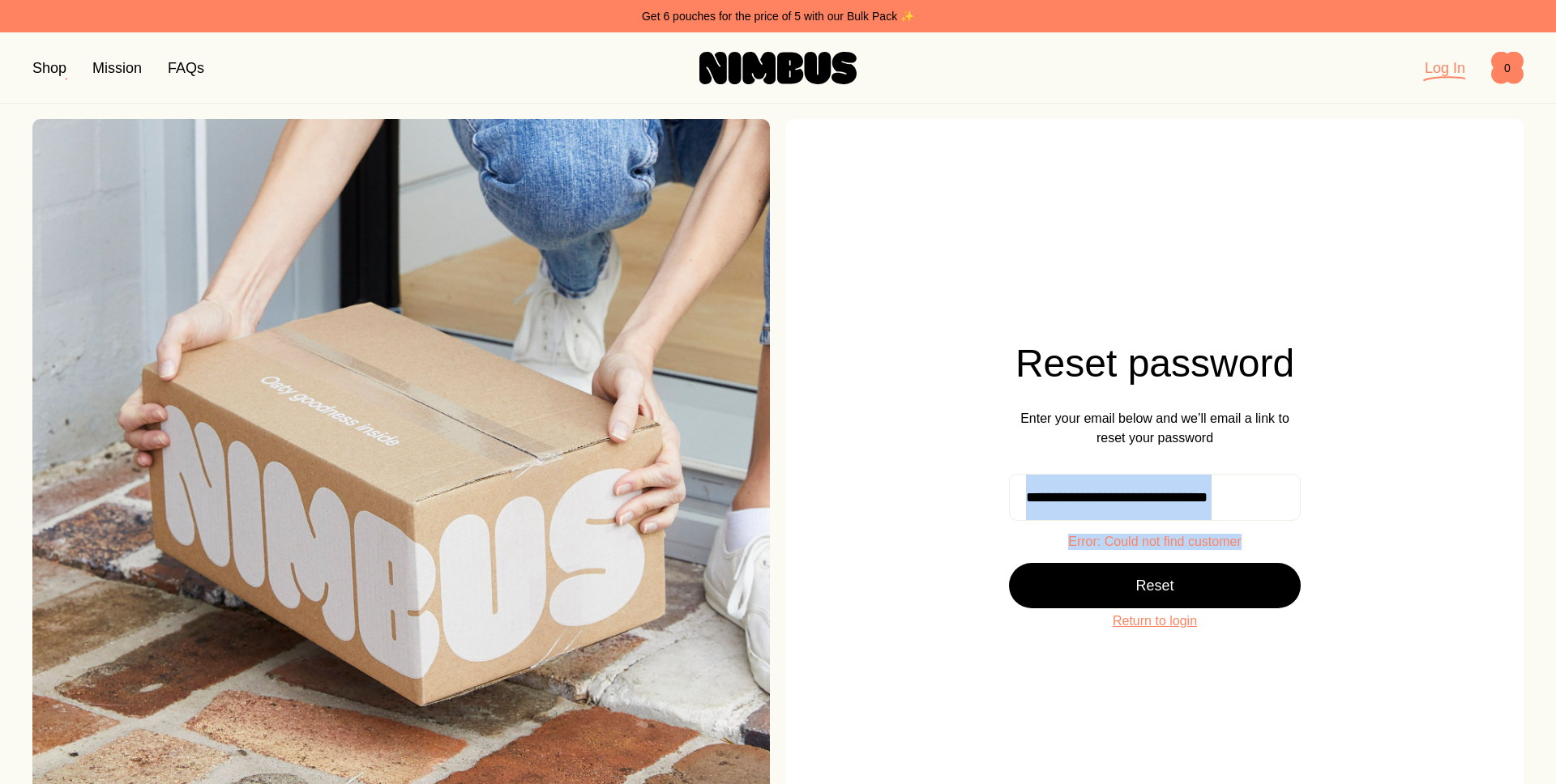 drag, startPoint x: 1248, startPoint y: 547, endPoint x: 1031, endPoint y: 484, distance: 225.96017 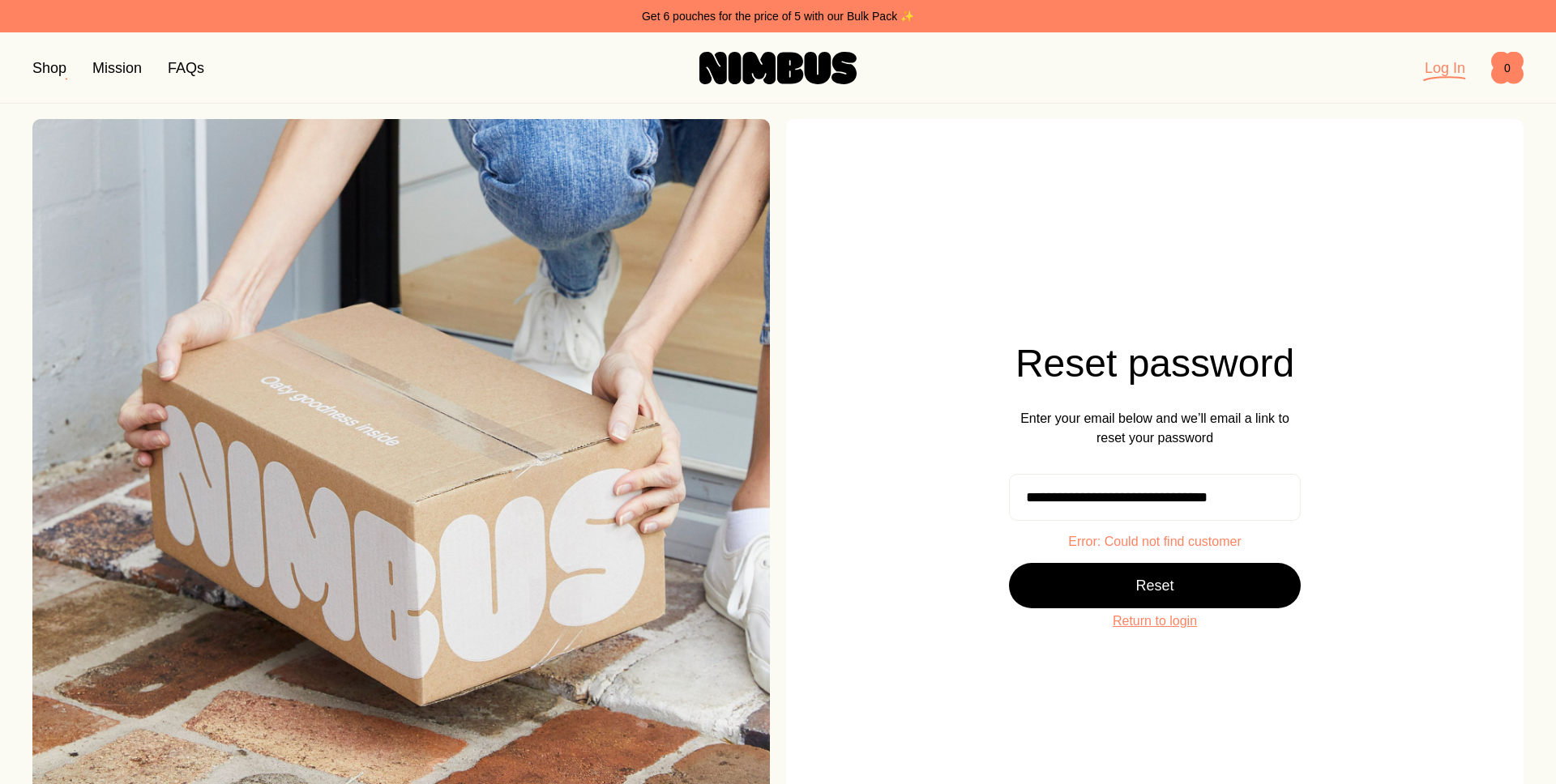 click on "**********" at bounding box center (1155, 488) 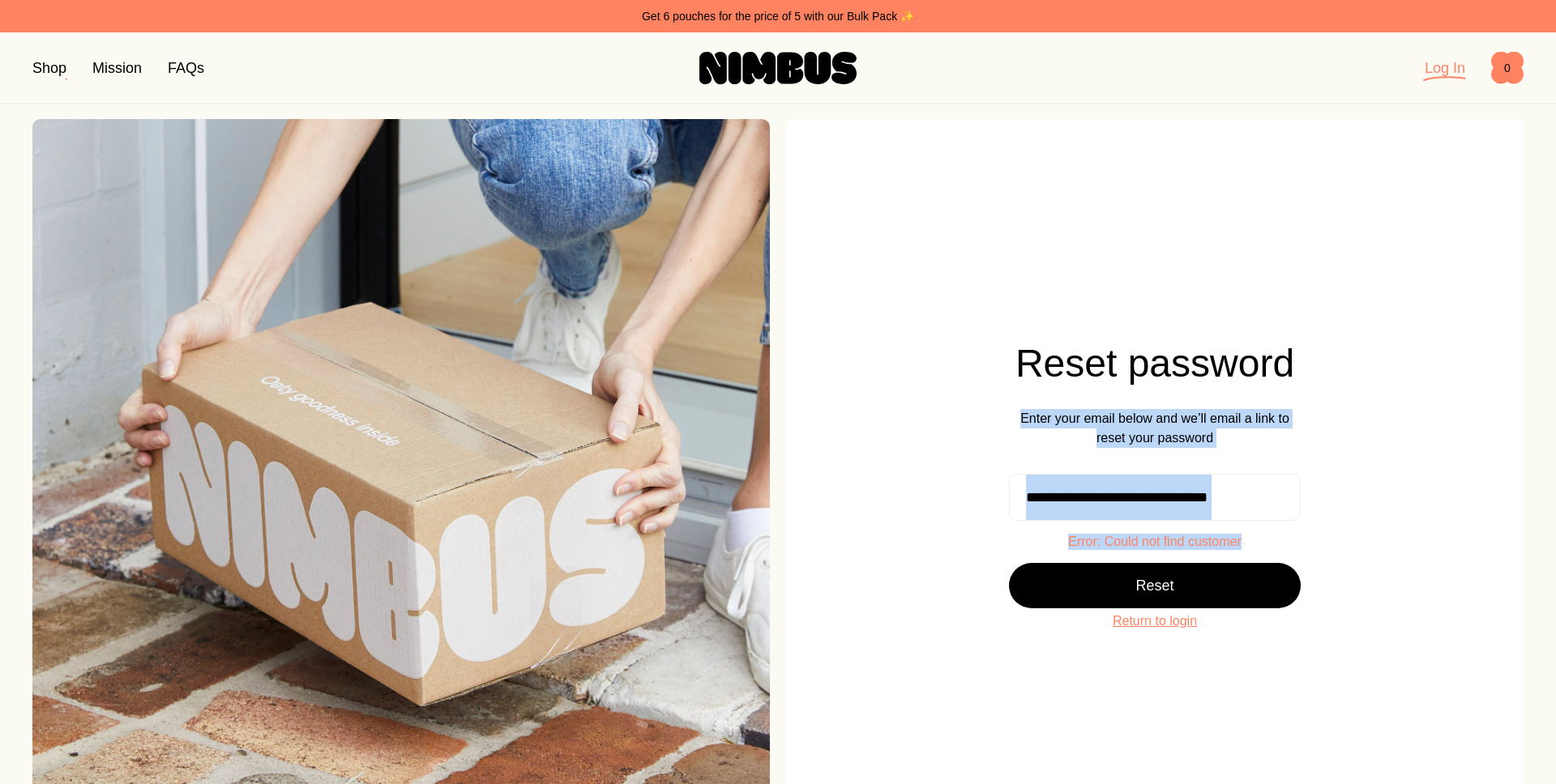 drag, startPoint x: 1246, startPoint y: 539, endPoint x: 1017, endPoint y: 389, distance: 273.75354 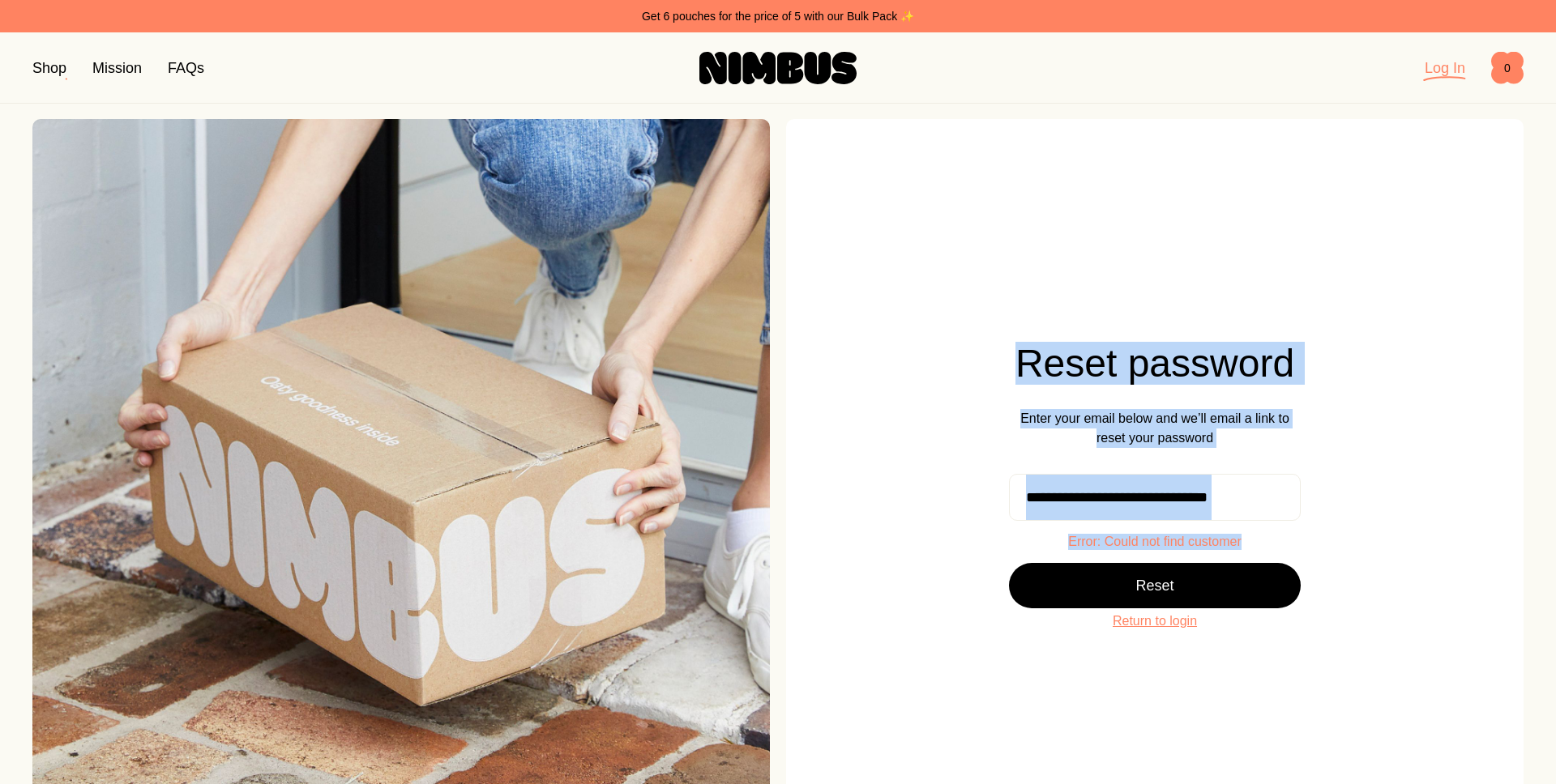 drag, startPoint x: 1015, startPoint y: 357, endPoint x: 1250, endPoint y: 536, distance: 295.40819 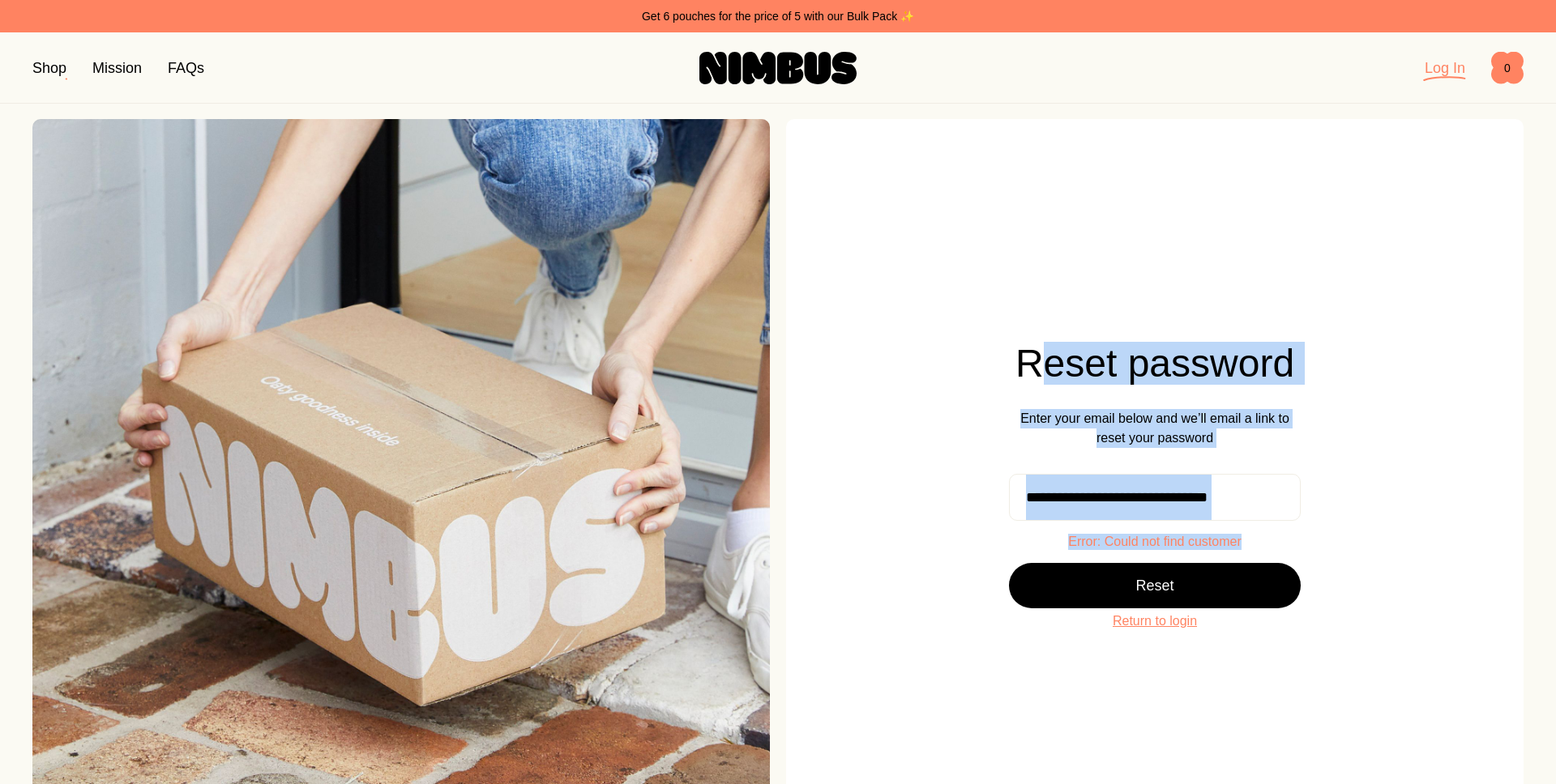 drag, startPoint x: 1241, startPoint y: 535, endPoint x: 1026, endPoint y: 367, distance: 272.8534 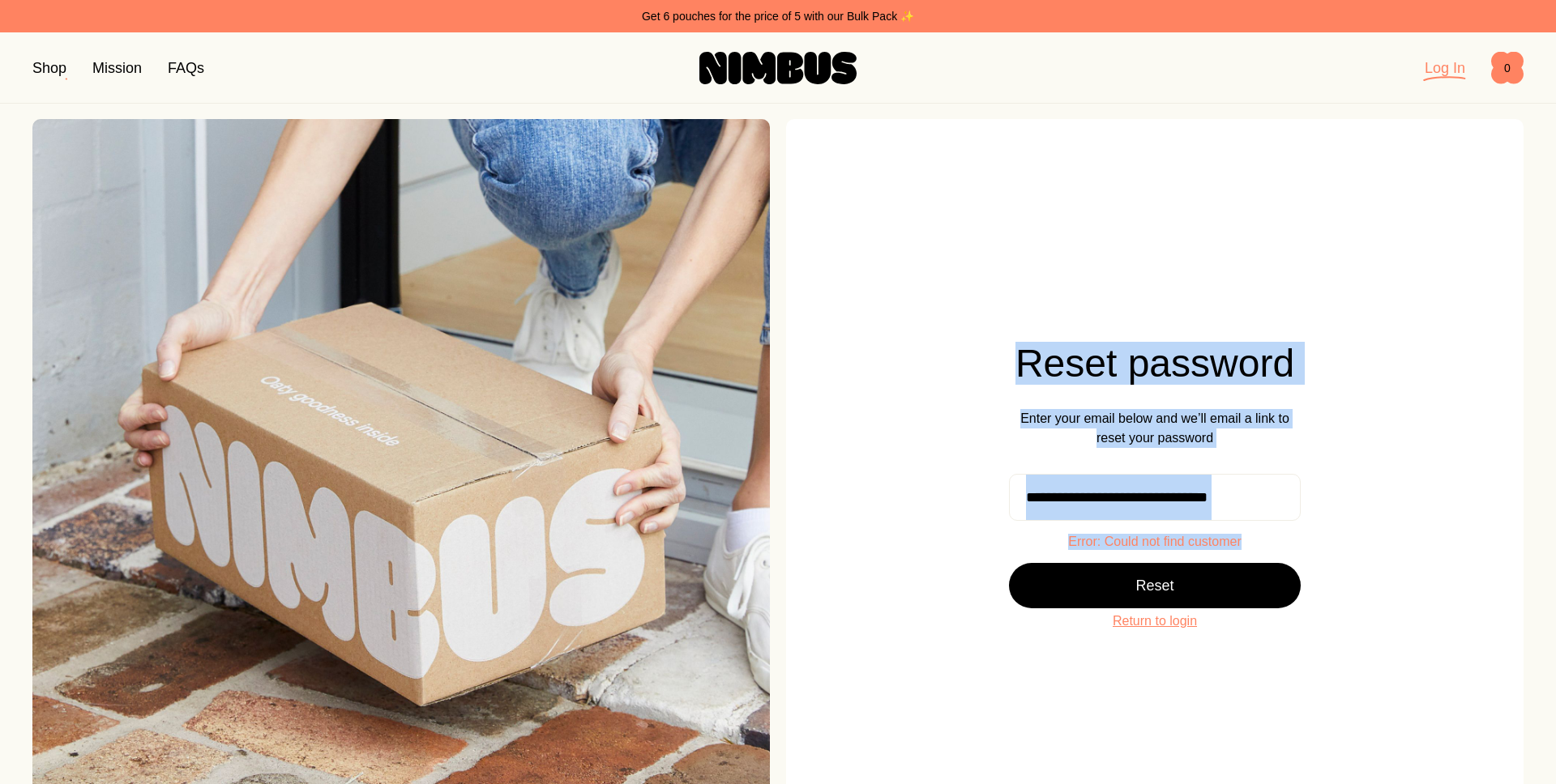 click on "Reset password" 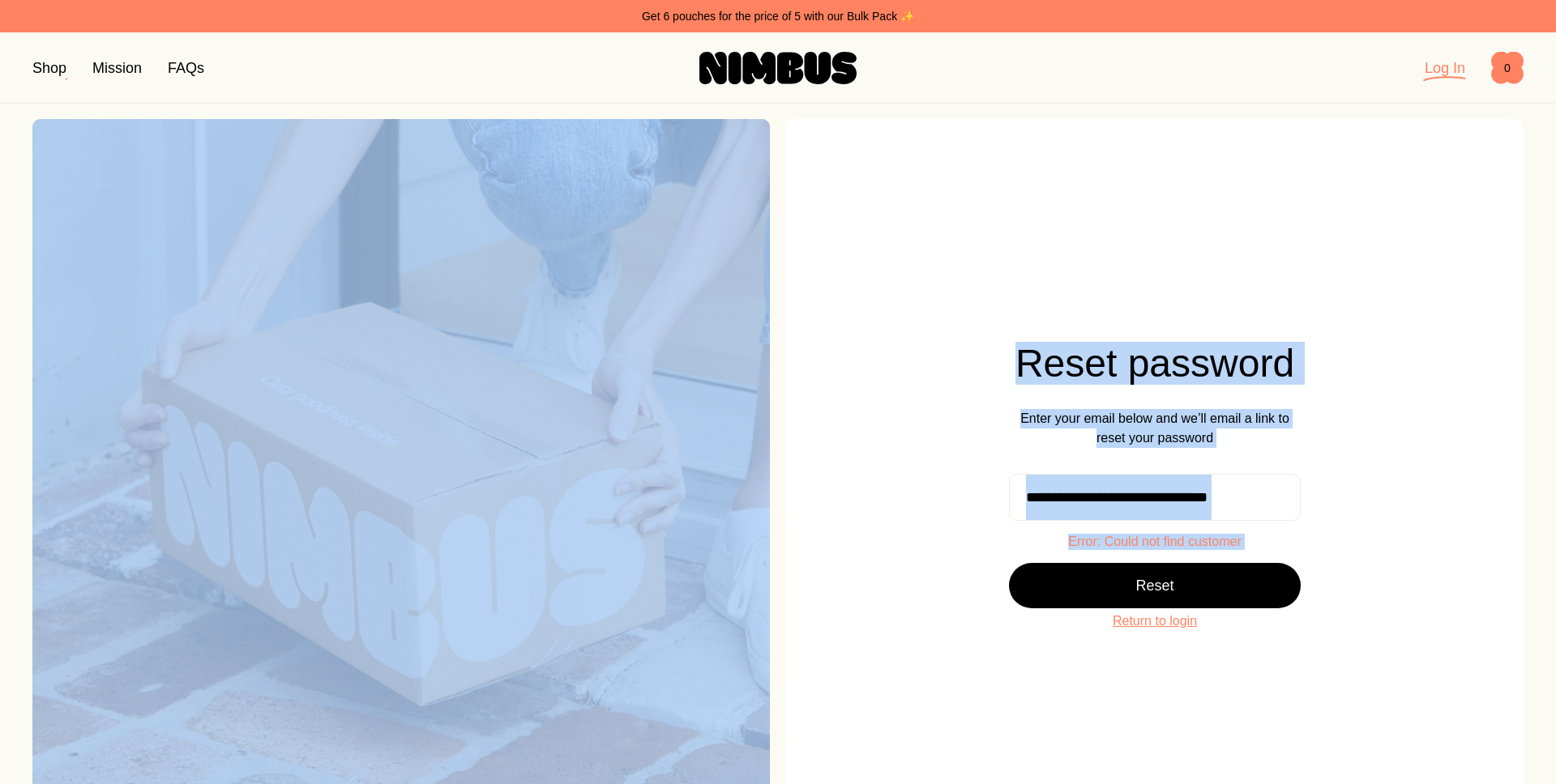 drag, startPoint x: 1022, startPoint y: 367, endPoint x: 1272, endPoint y: 556, distance: 313.4023 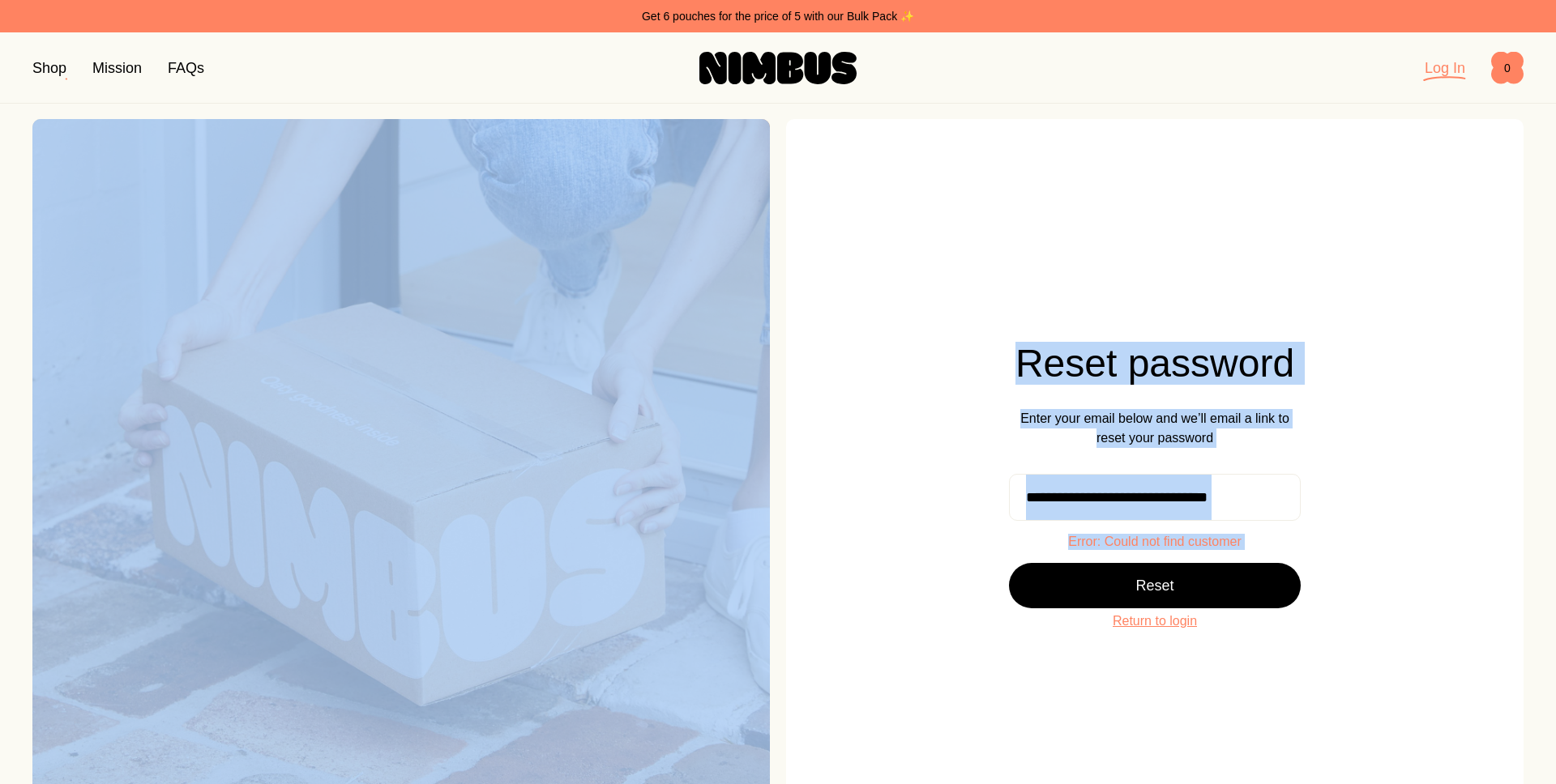 click on "**********" 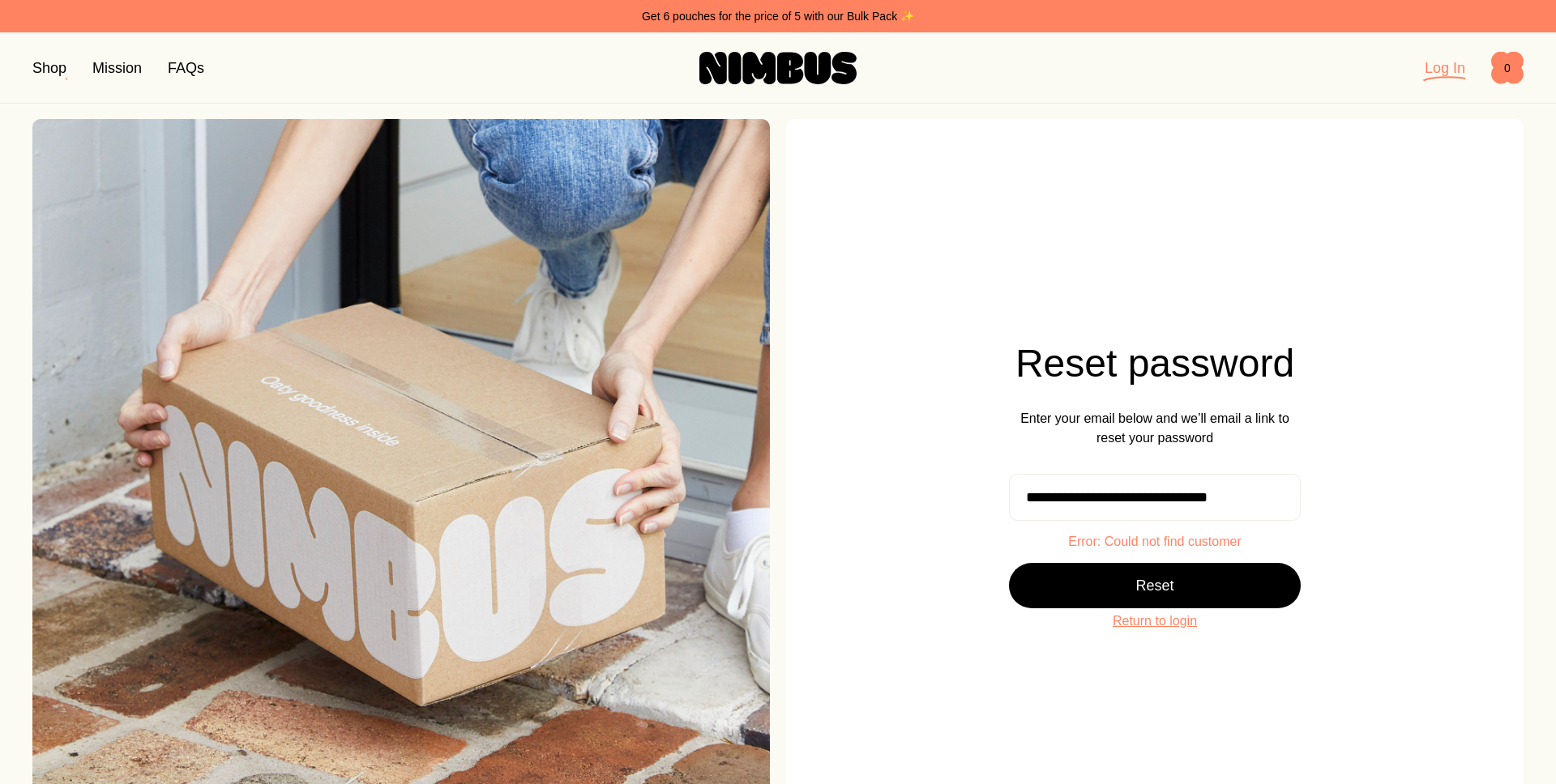 drag, startPoint x: 1032, startPoint y: 414, endPoint x: 1225, endPoint y: 446, distance: 195.63486 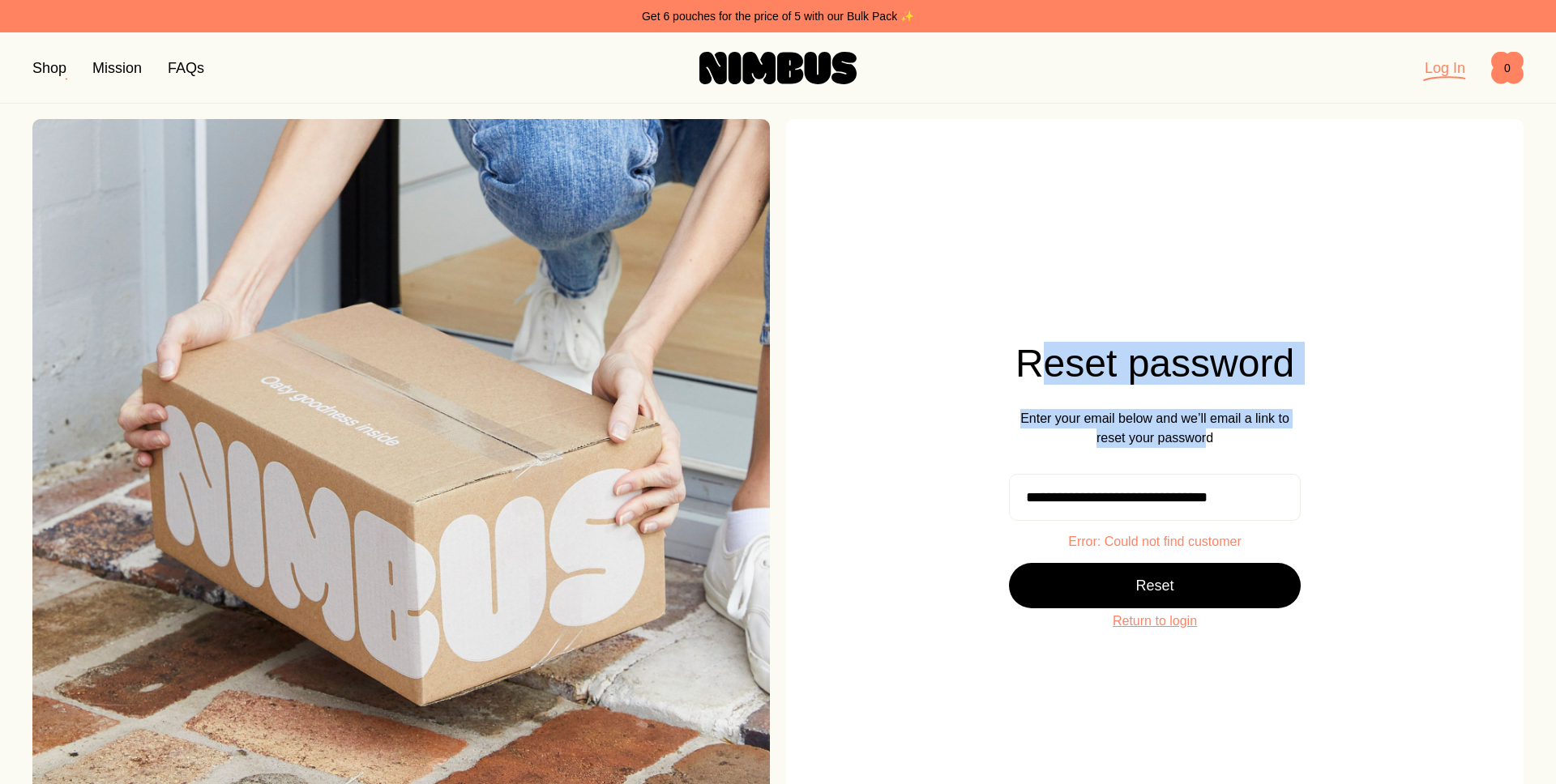 drag, startPoint x: 1153, startPoint y: 407, endPoint x: 1032, endPoint y: 345, distance: 135.95955 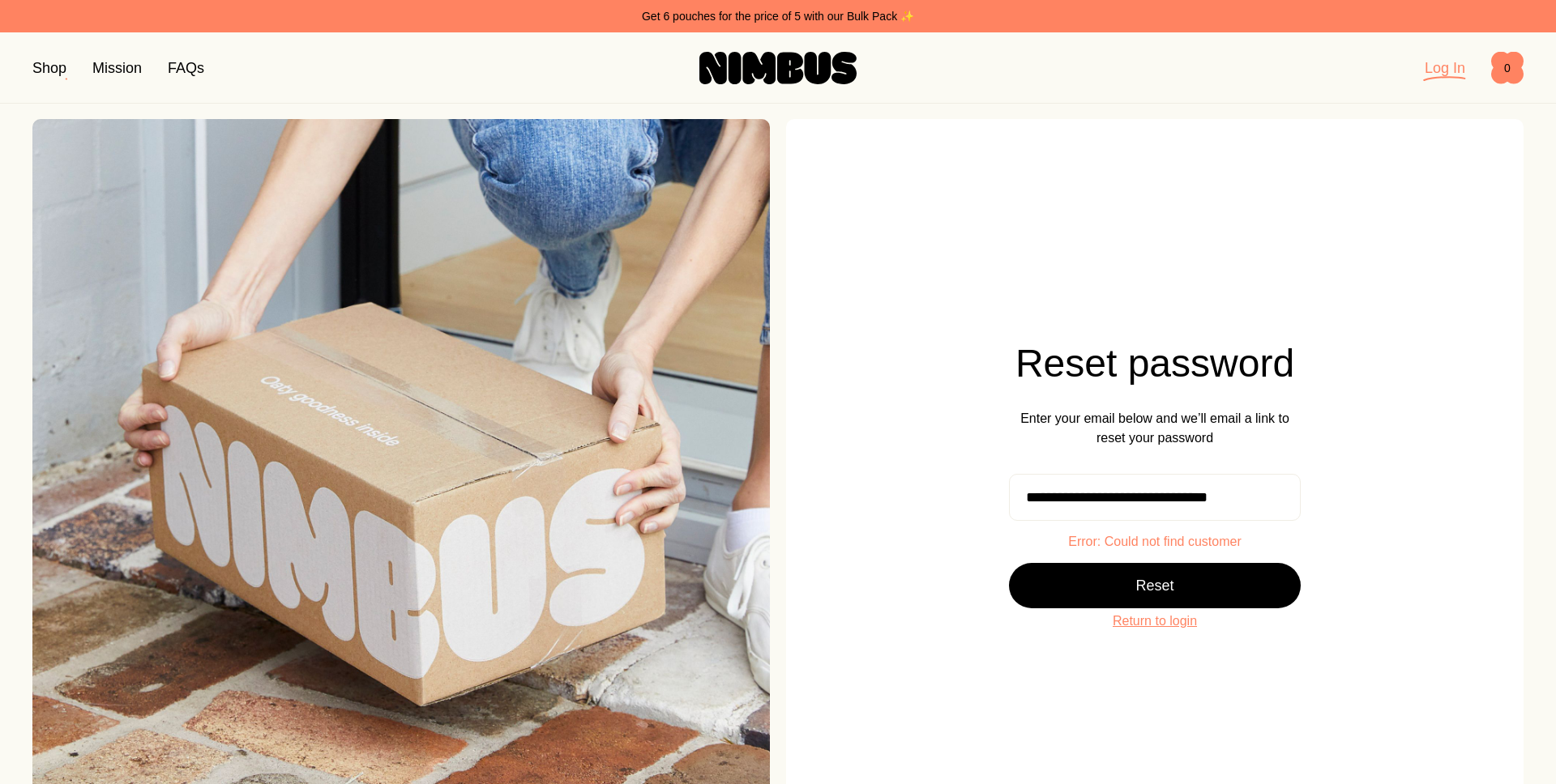 drag, startPoint x: 1024, startPoint y: 343, endPoint x: 1015, endPoint y: 342, distance: 9.055385 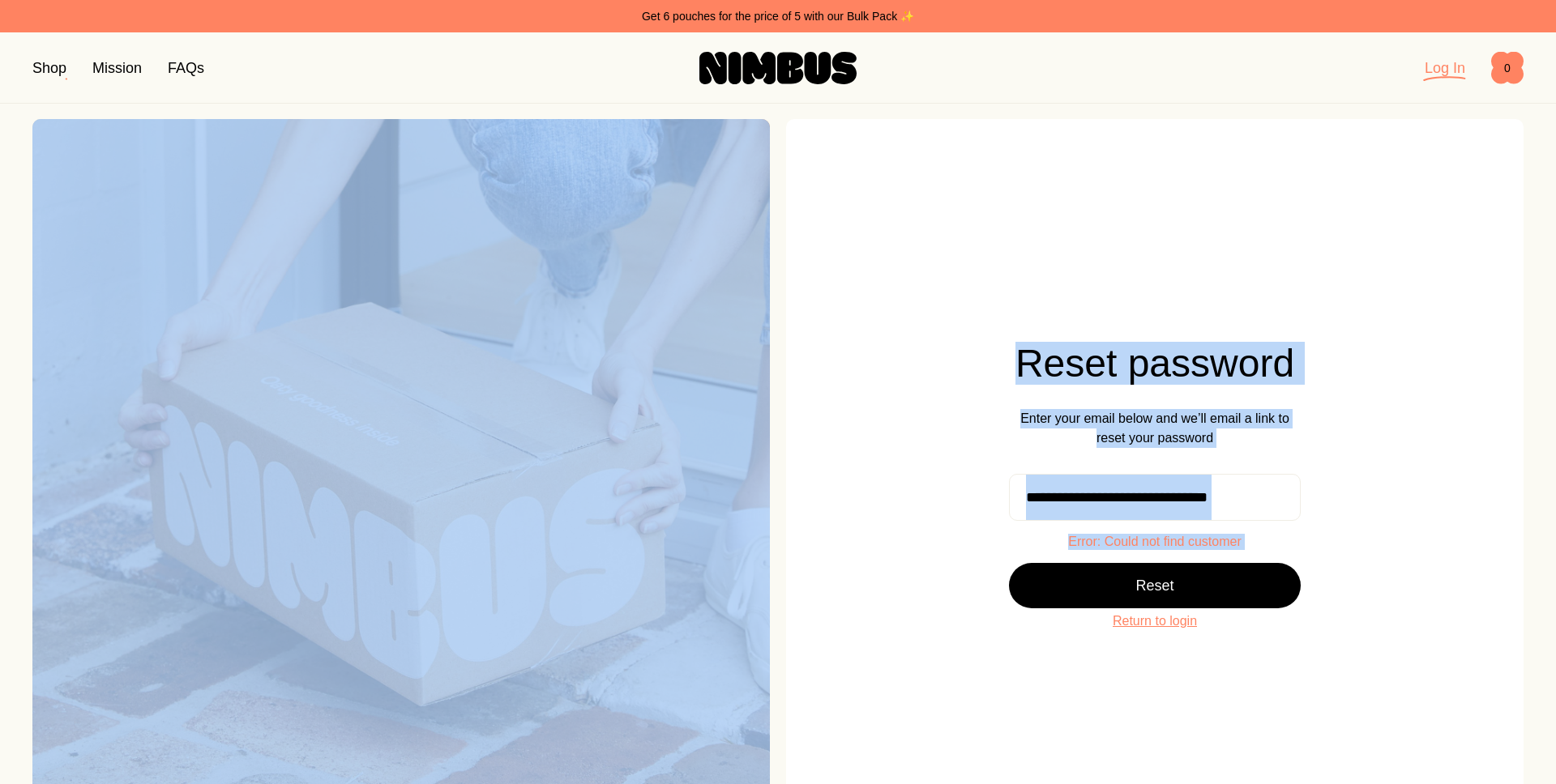 drag, startPoint x: 1310, startPoint y: 543, endPoint x: 1024, endPoint y: 360, distance: 339.536 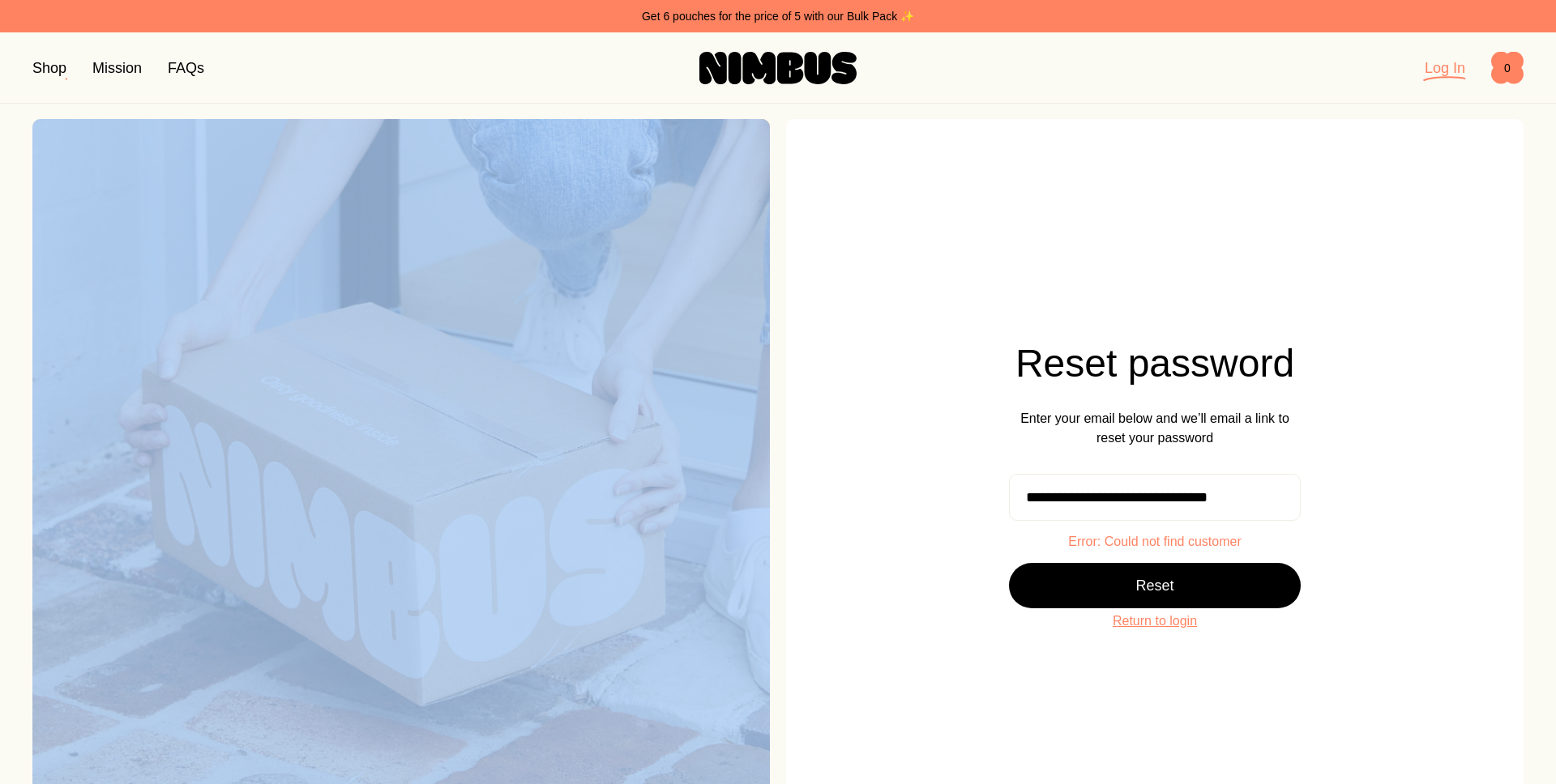 click on "**********" at bounding box center [1155, 488] 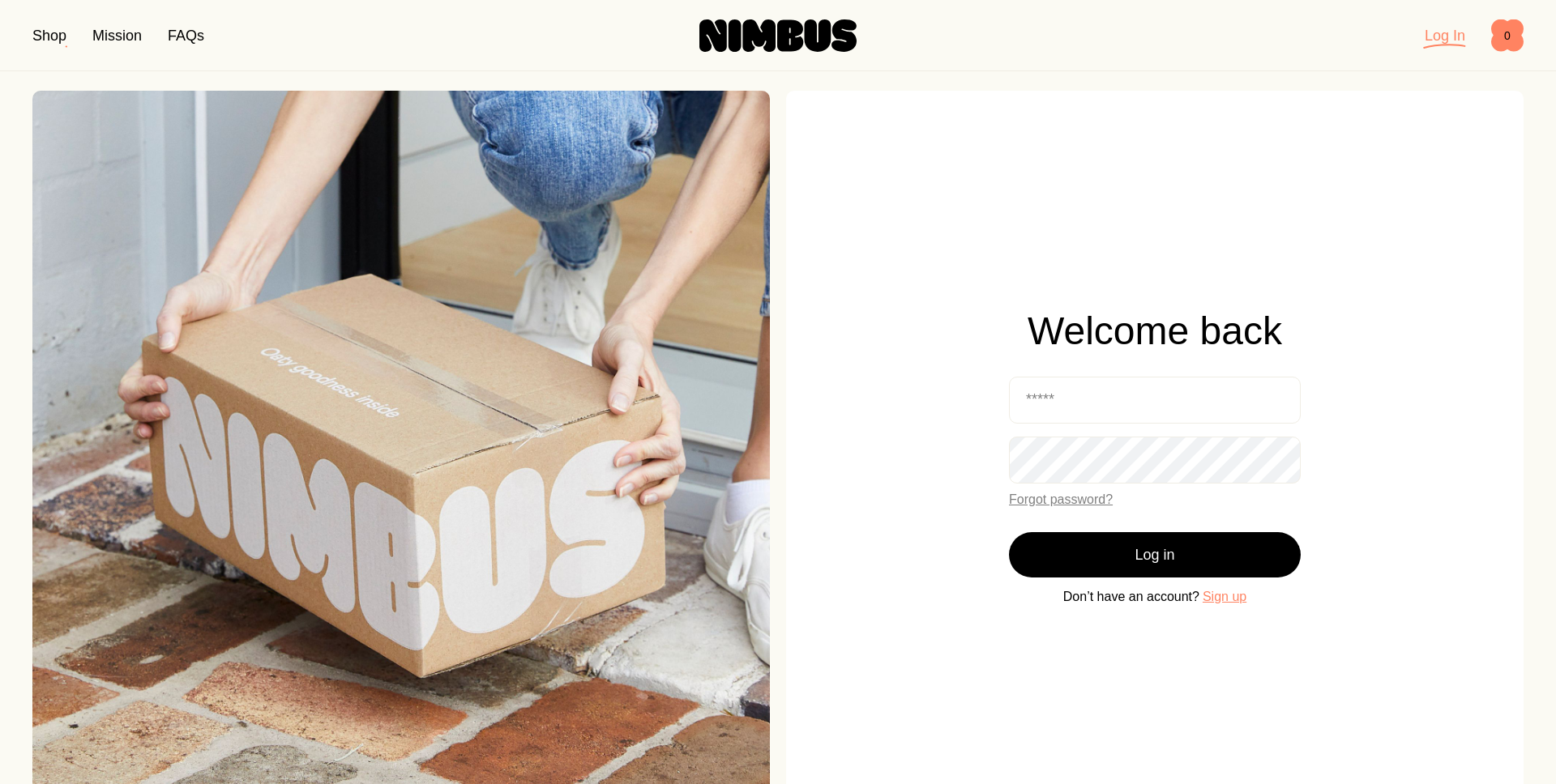 scroll, scrollTop: 0, scrollLeft: 0, axis: both 